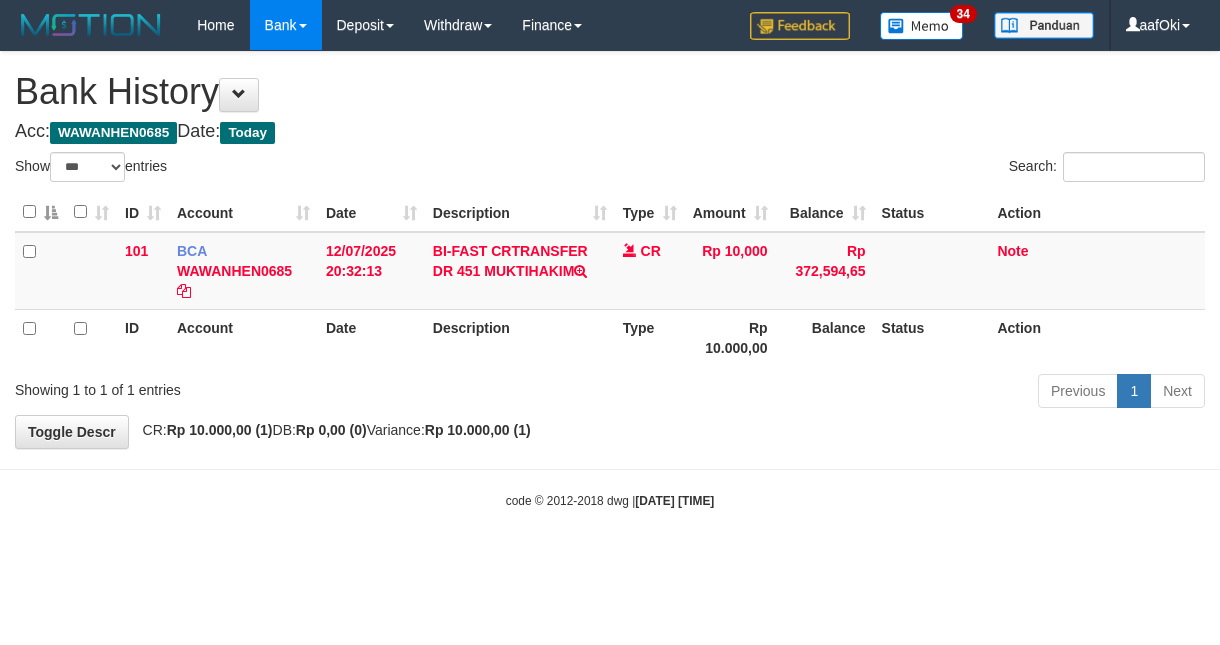 select on "***" 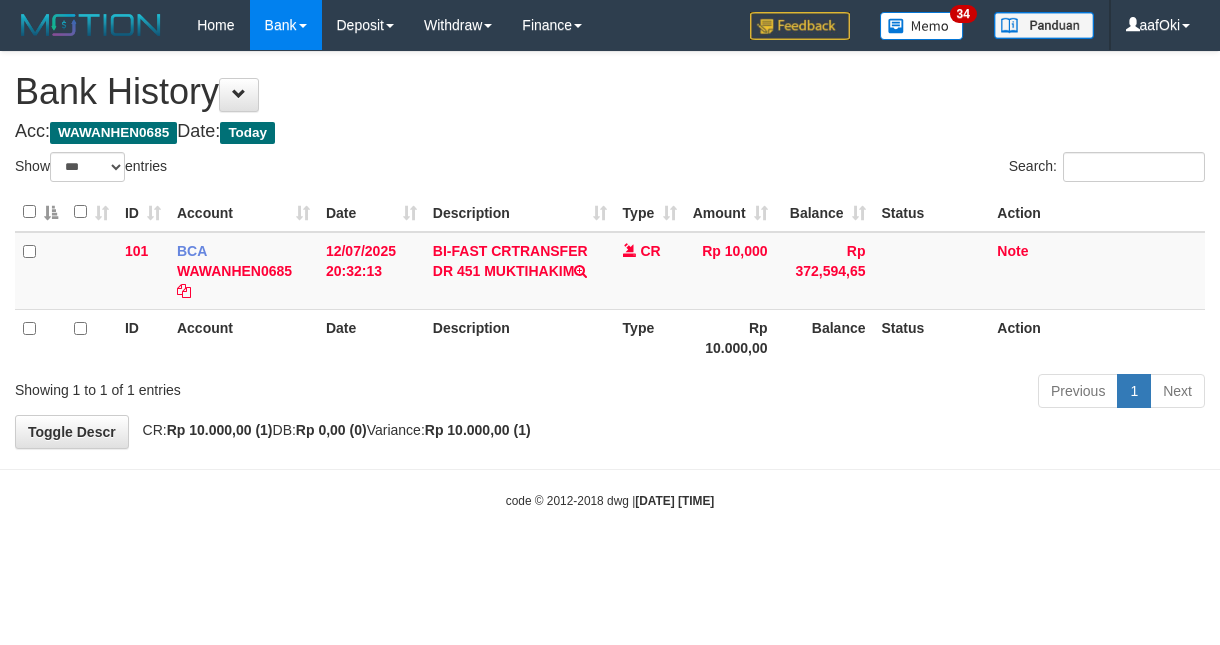 scroll, scrollTop: 0, scrollLeft: 0, axis: both 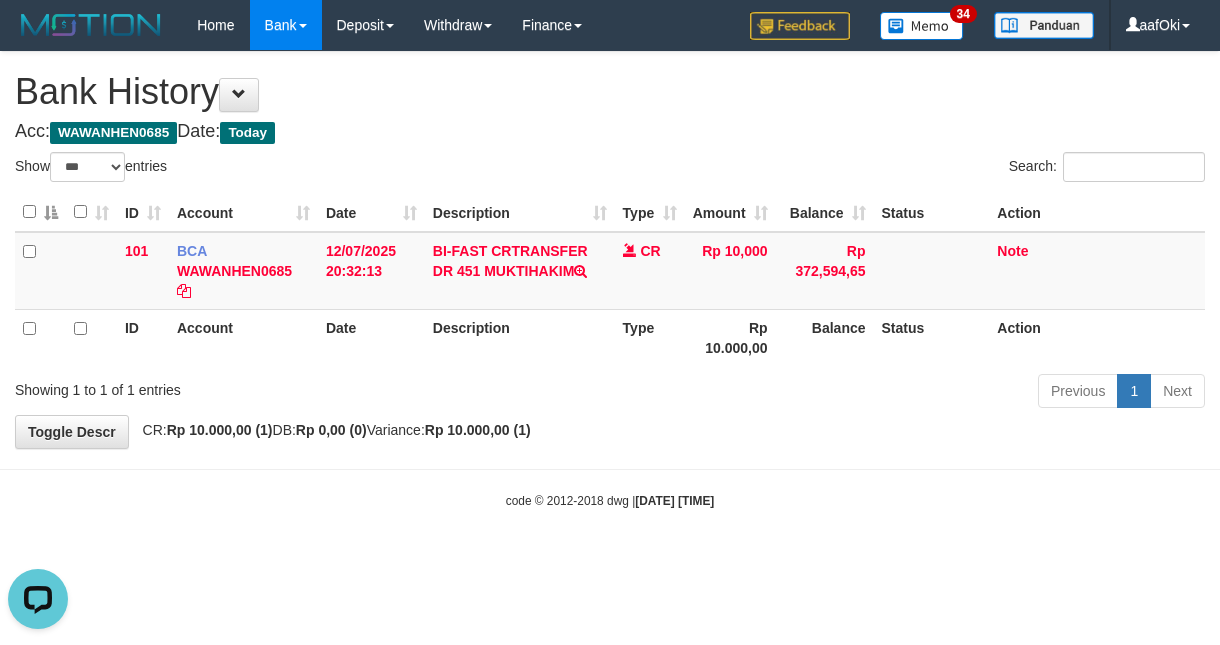 click on "Toggle navigation
Home
Bank
Account List
Search
Deposit
DPS List
History
Withdraw
WD List
Report Link
History
Finance
Financial Data
aafOki  34" at bounding box center (610, 280) 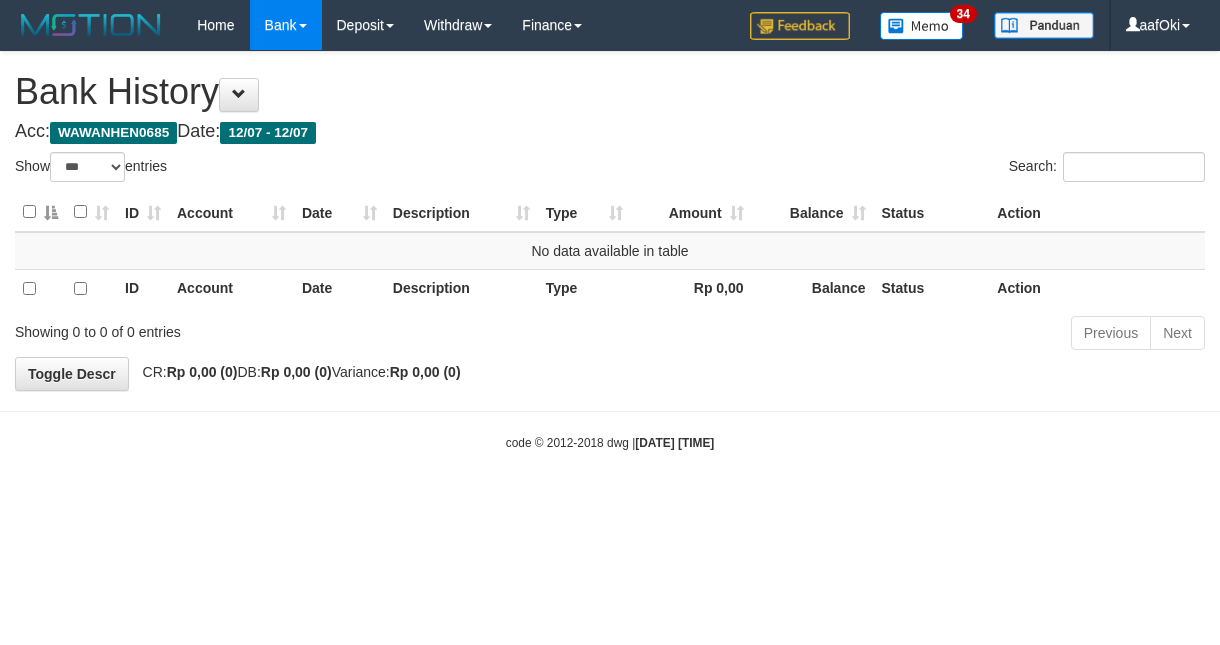 select on "***" 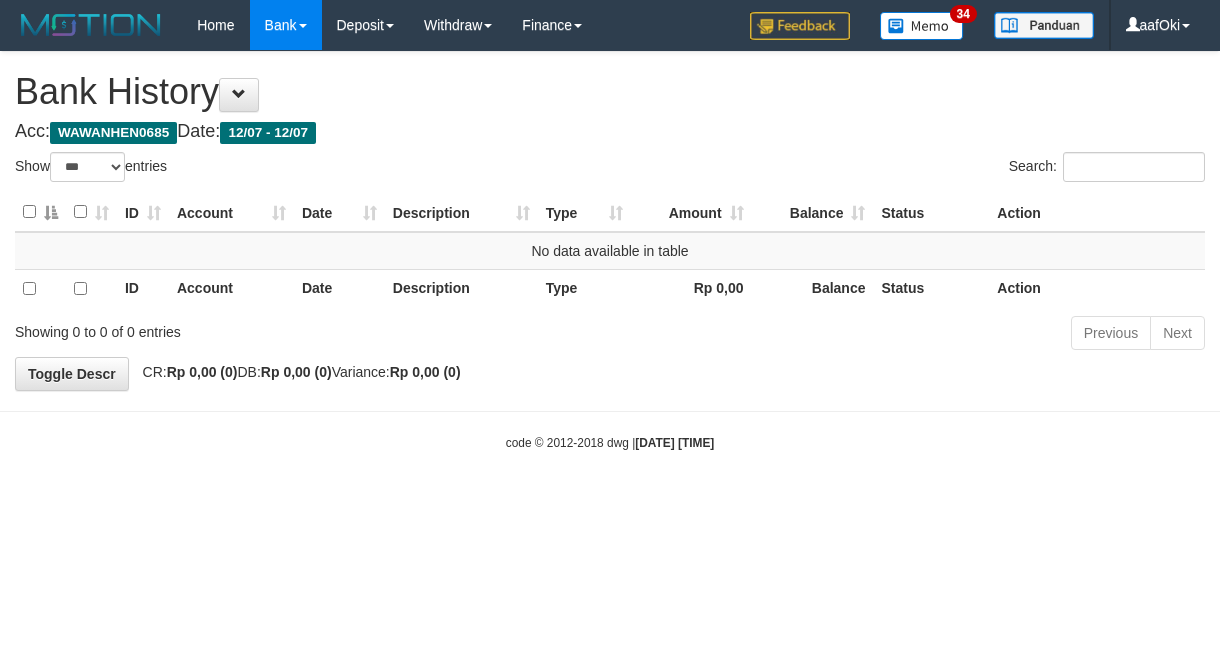 scroll, scrollTop: 0, scrollLeft: 0, axis: both 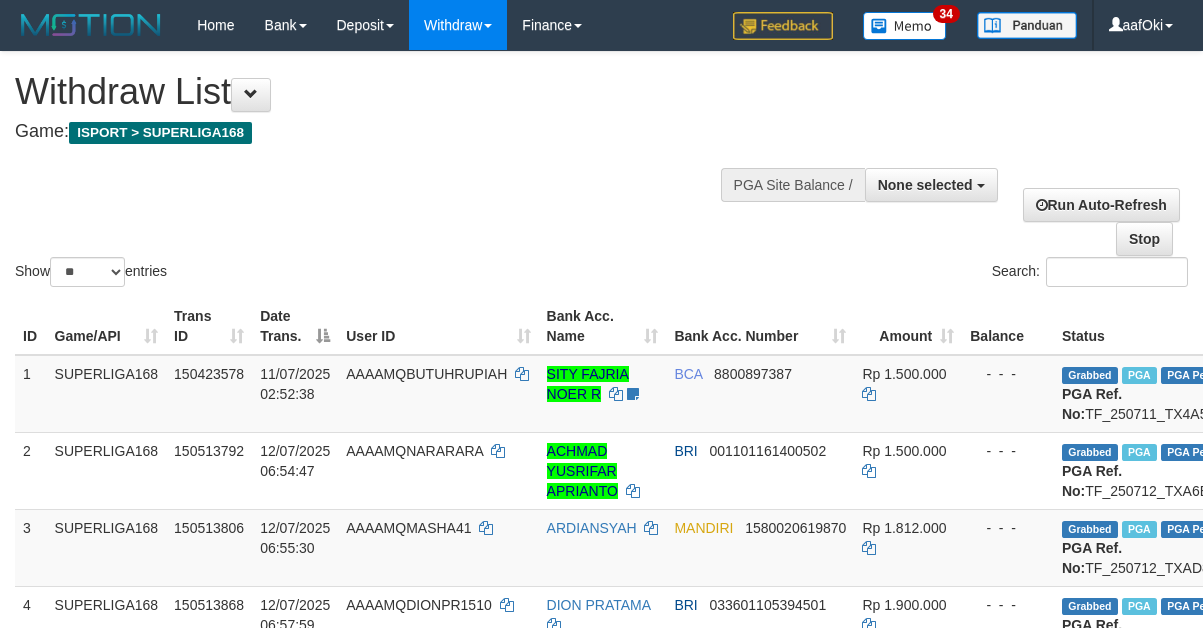 select 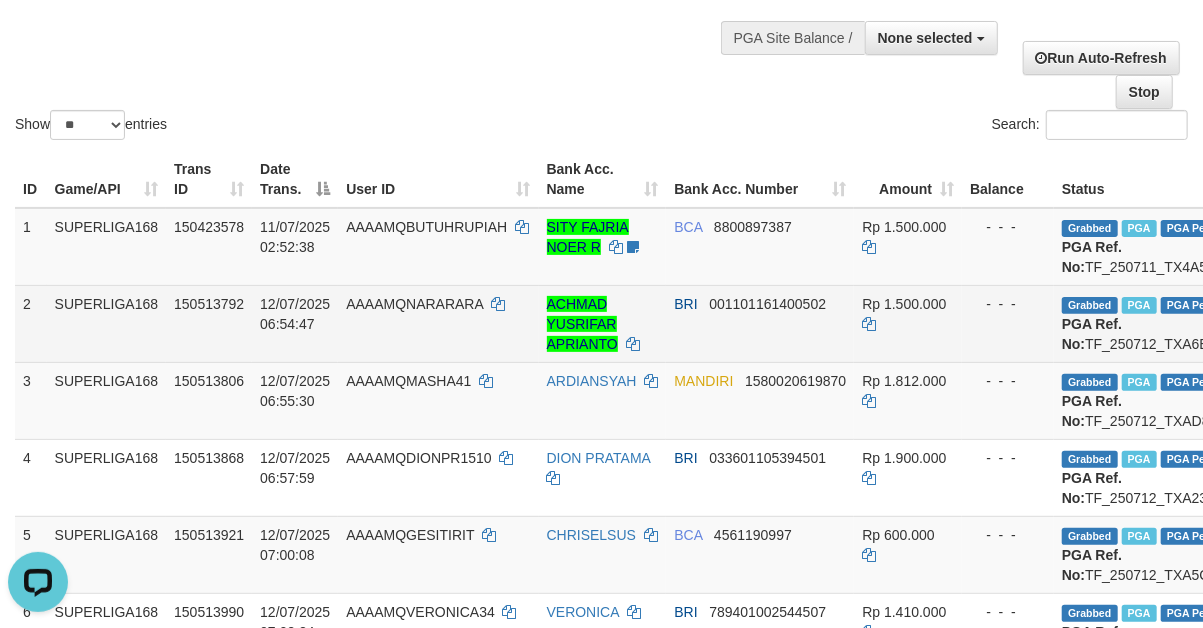 scroll, scrollTop: 0, scrollLeft: 0, axis: both 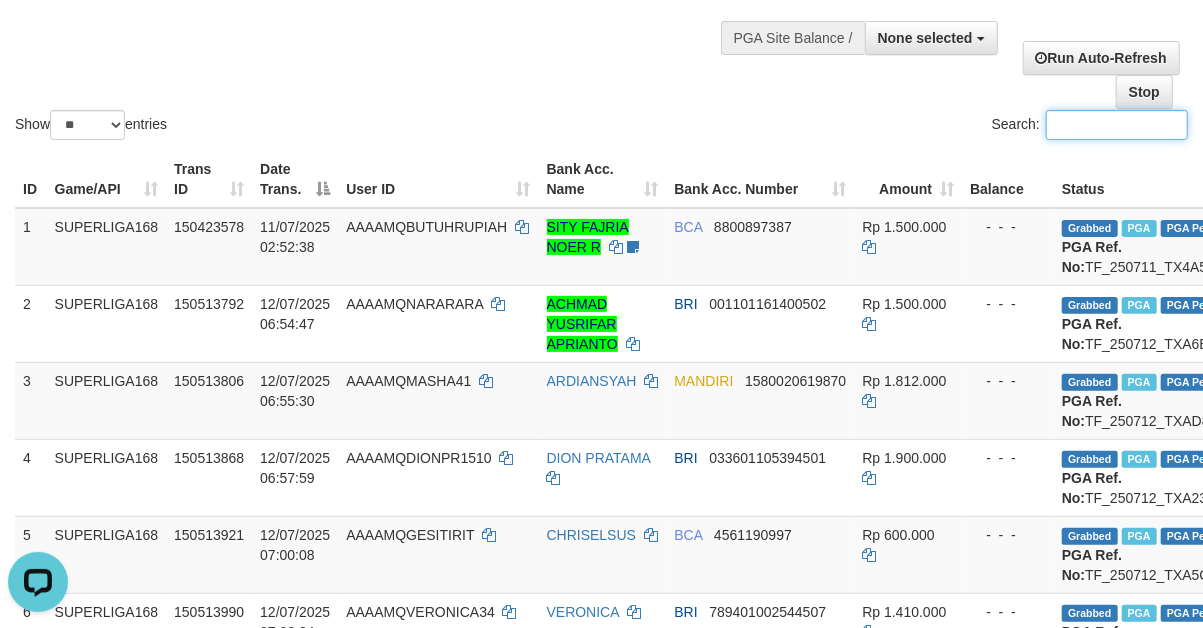 click on "Search:" at bounding box center (1117, 125) 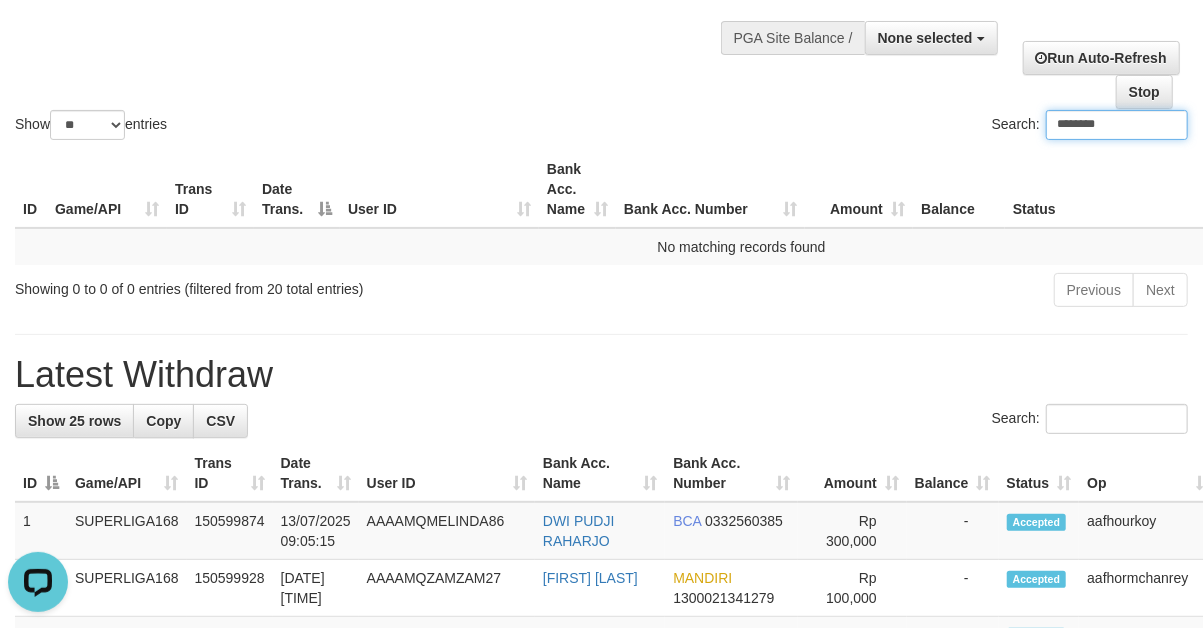 click on "********" at bounding box center [1117, 125] 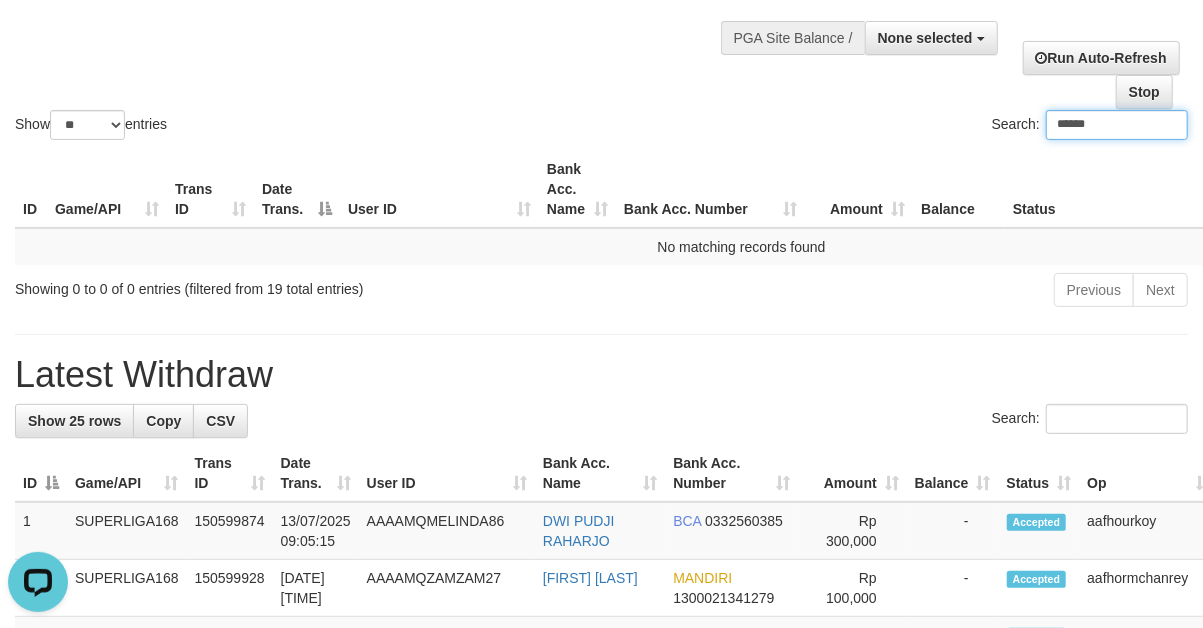 click on "******" at bounding box center [1117, 125] 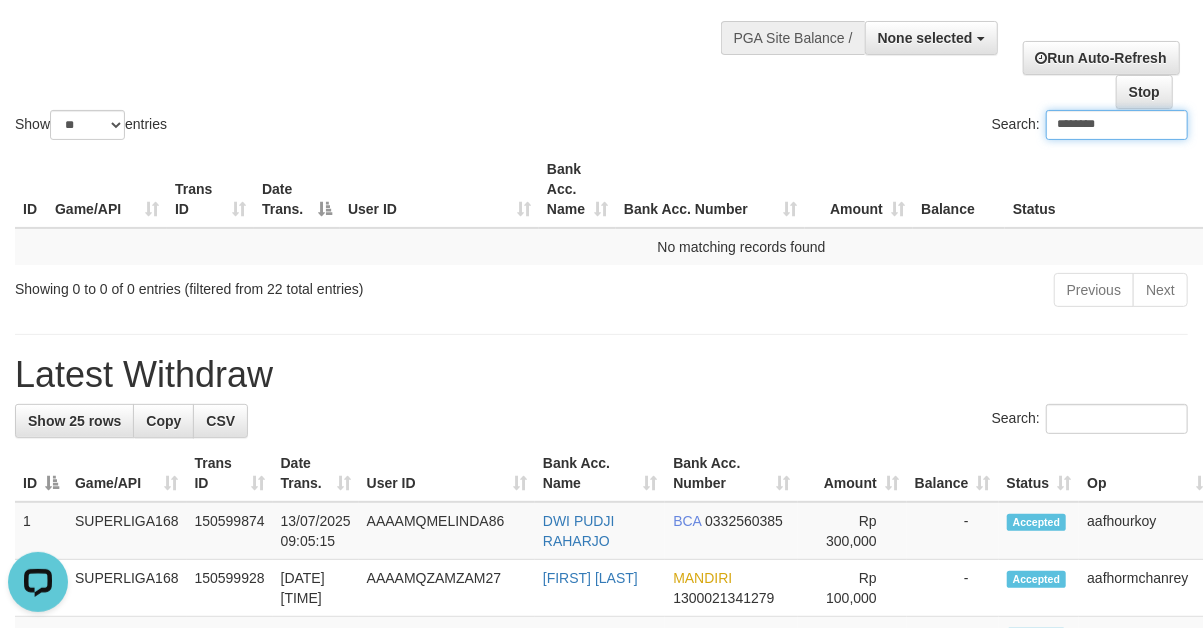 click on "********" at bounding box center (1117, 125) 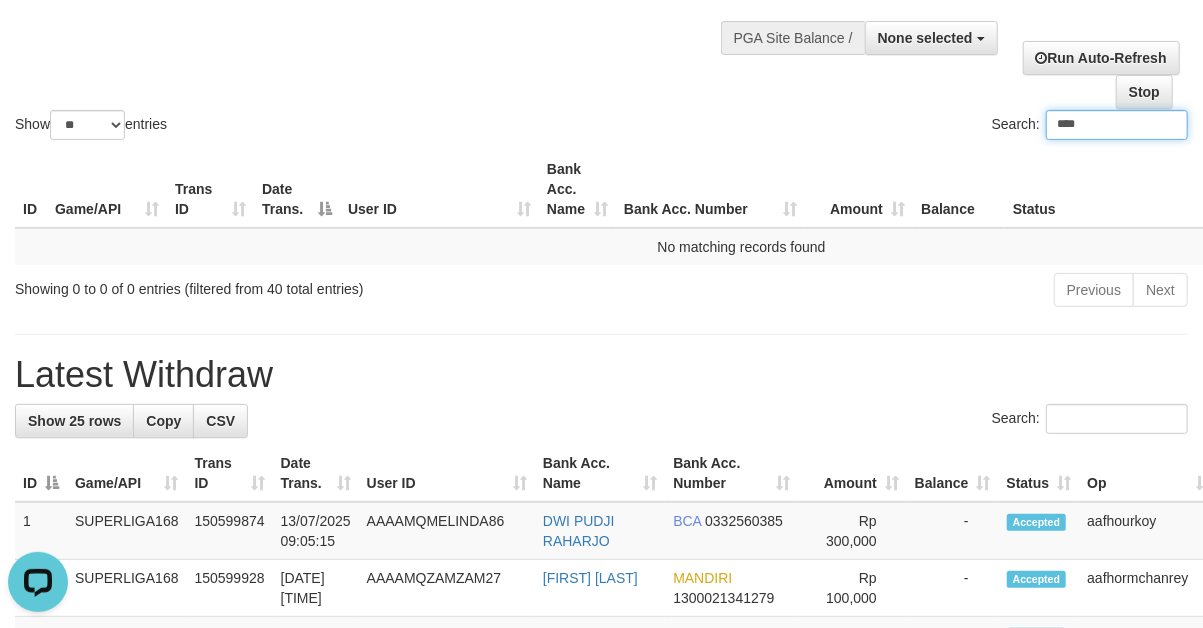 click on "****" at bounding box center (1117, 125) 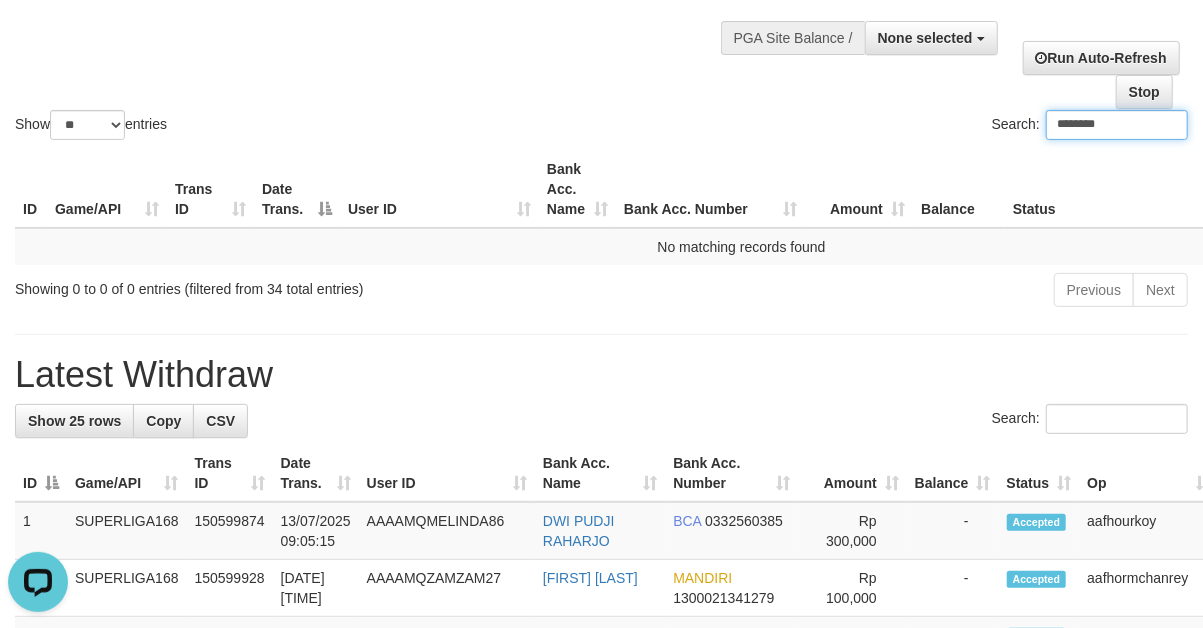 click on "********" at bounding box center (1117, 125) 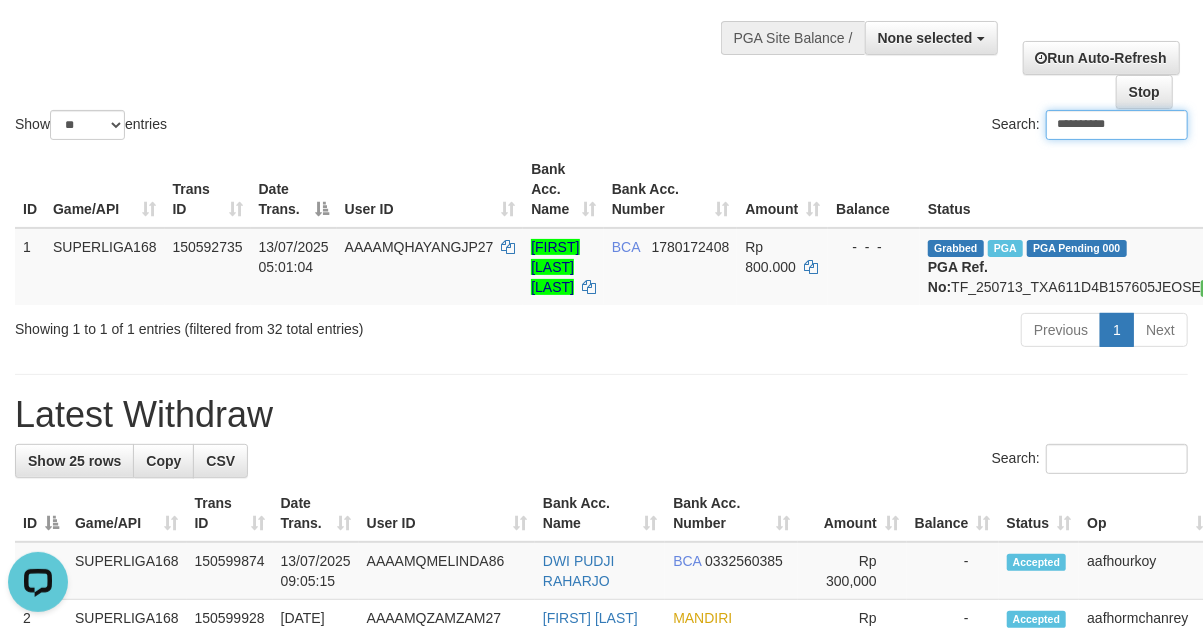 click on "**********" at bounding box center (1117, 125) 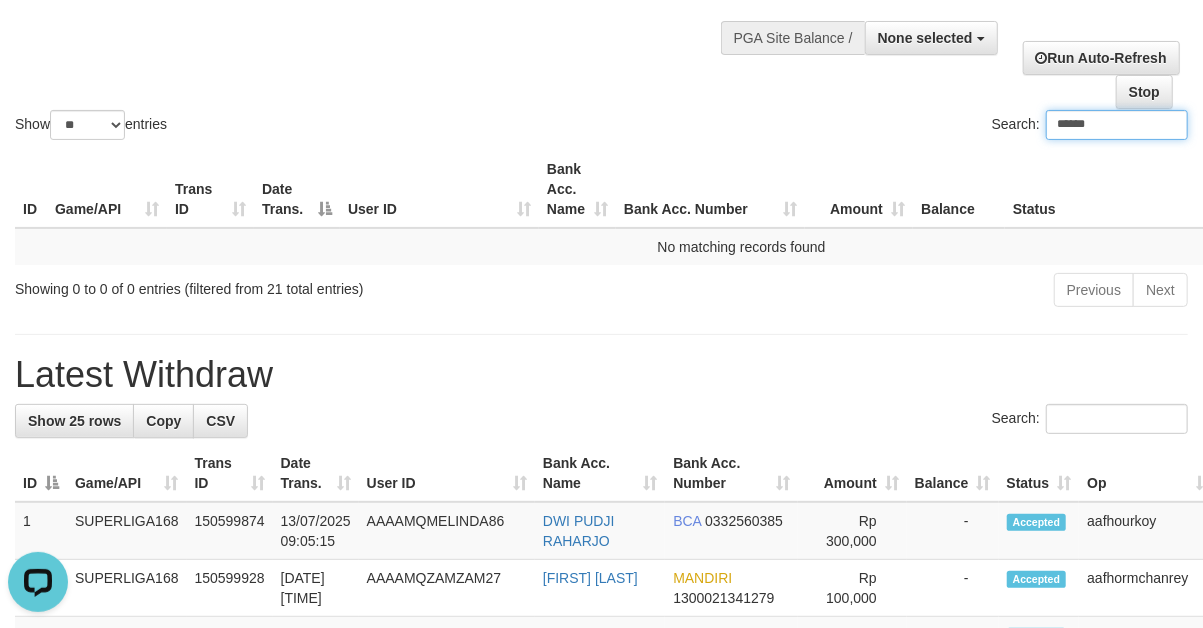 click on "******" at bounding box center [1117, 125] 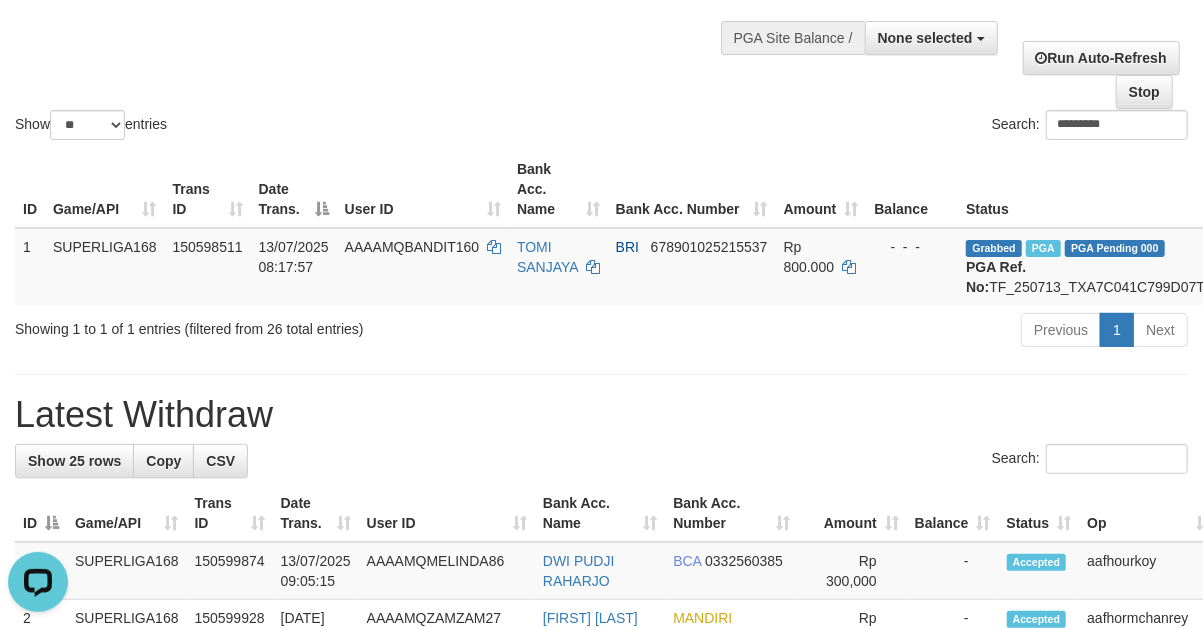 drag, startPoint x: 872, startPoint y: 493, endPoint x: 841, endPoint y: 453, distance: 50.606323 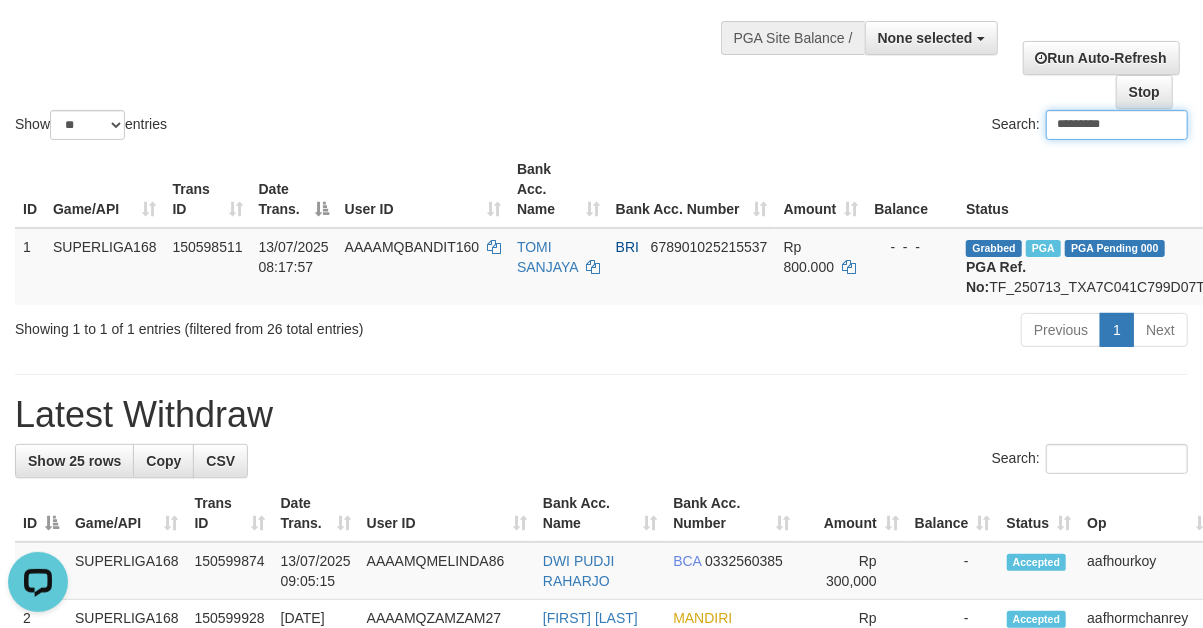 click on "*********" at bounding box center [1117, 125] 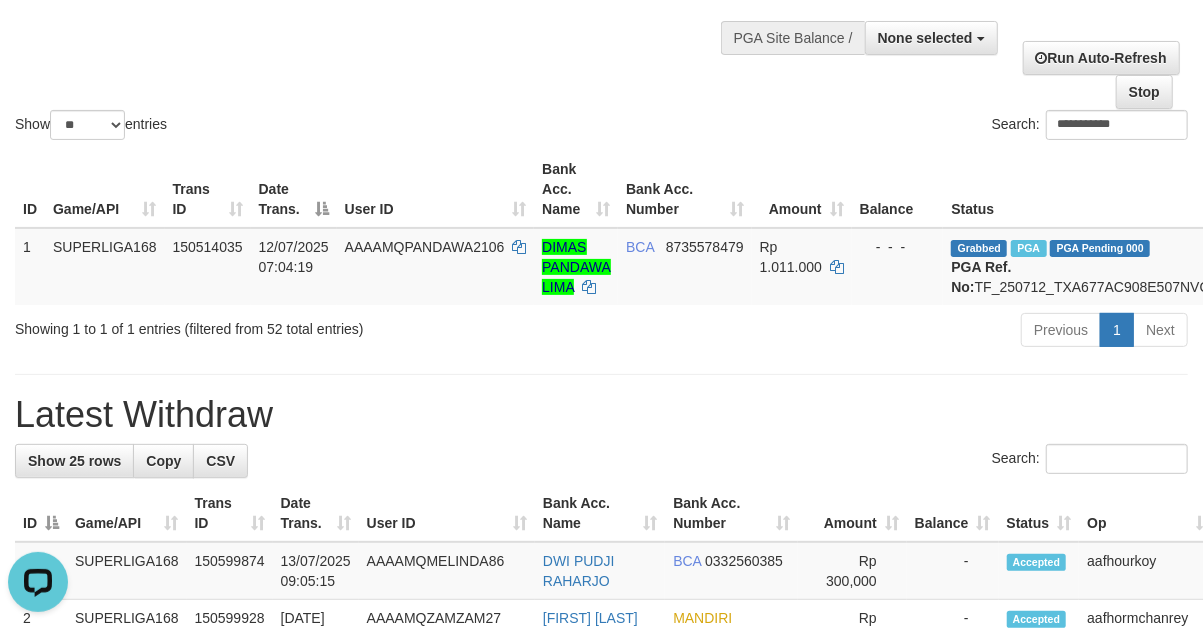click on "Search:" at bounding box center (601, 461) 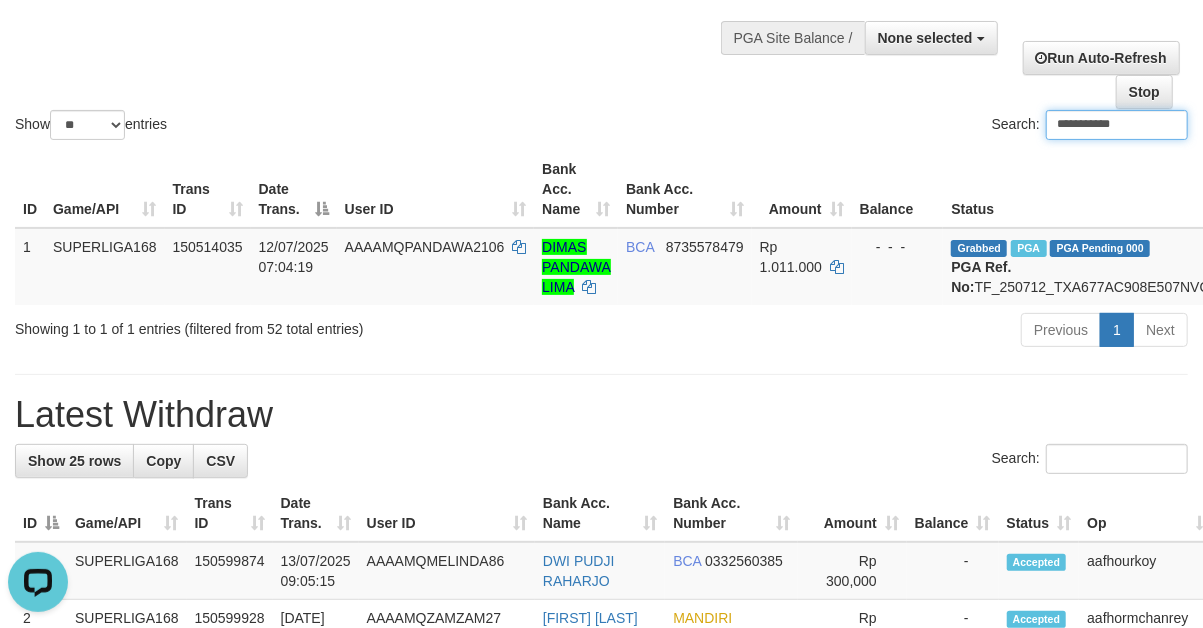 click on "**********" at bounding box center (1117, 125) 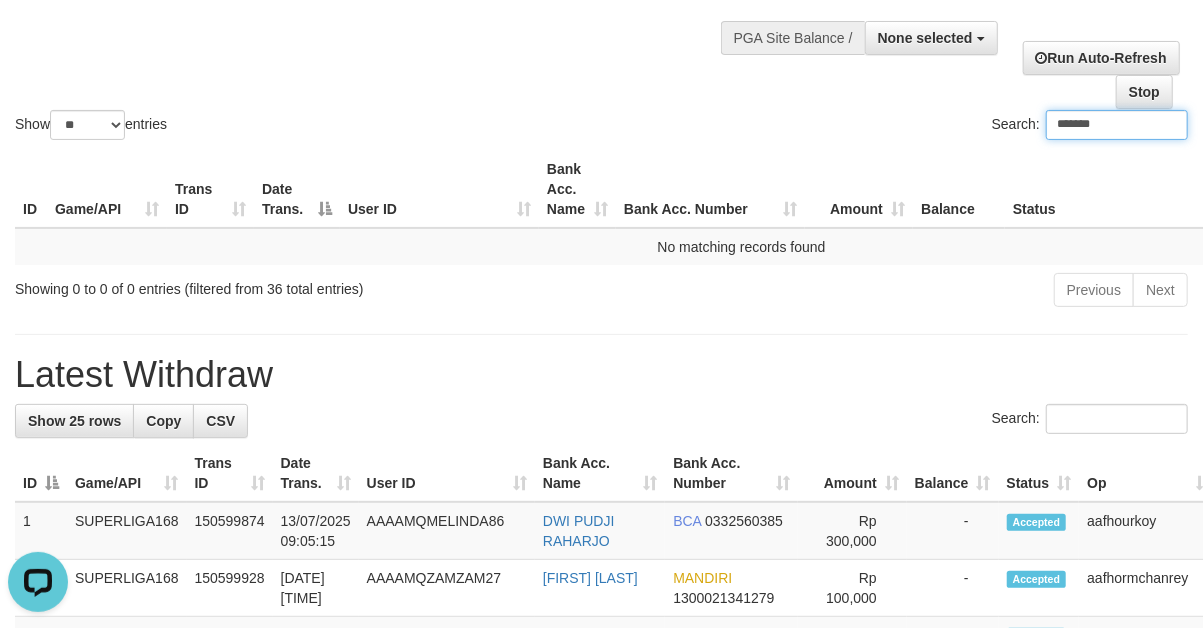 type on "*******" 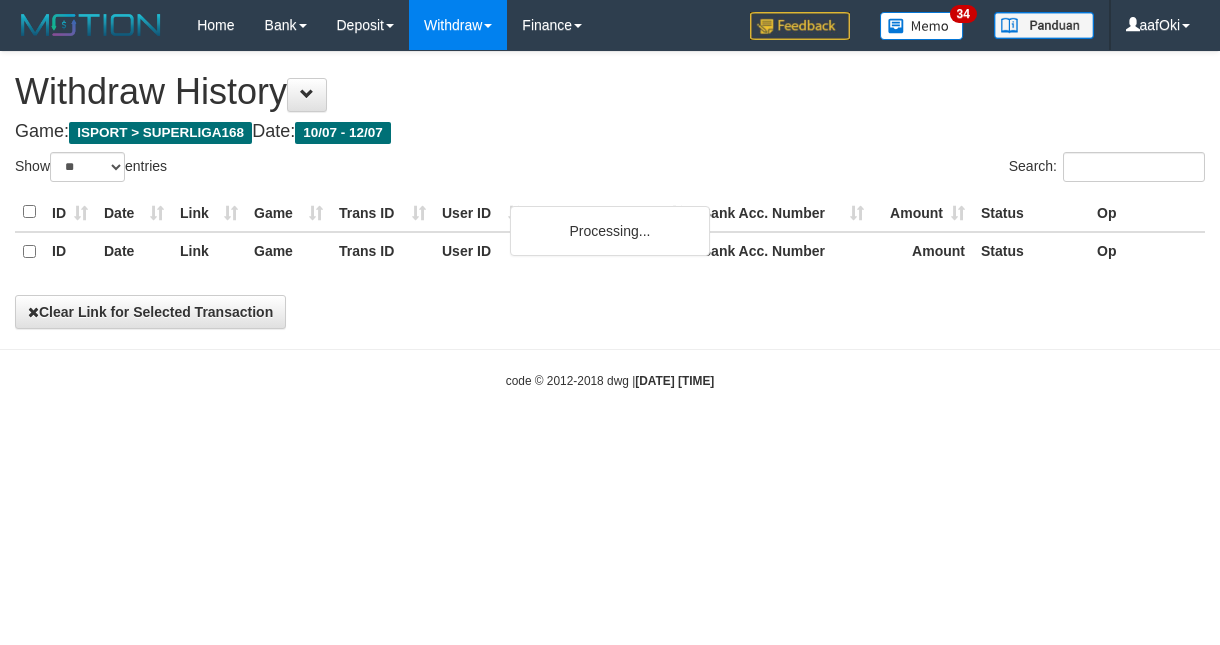 select on "**" 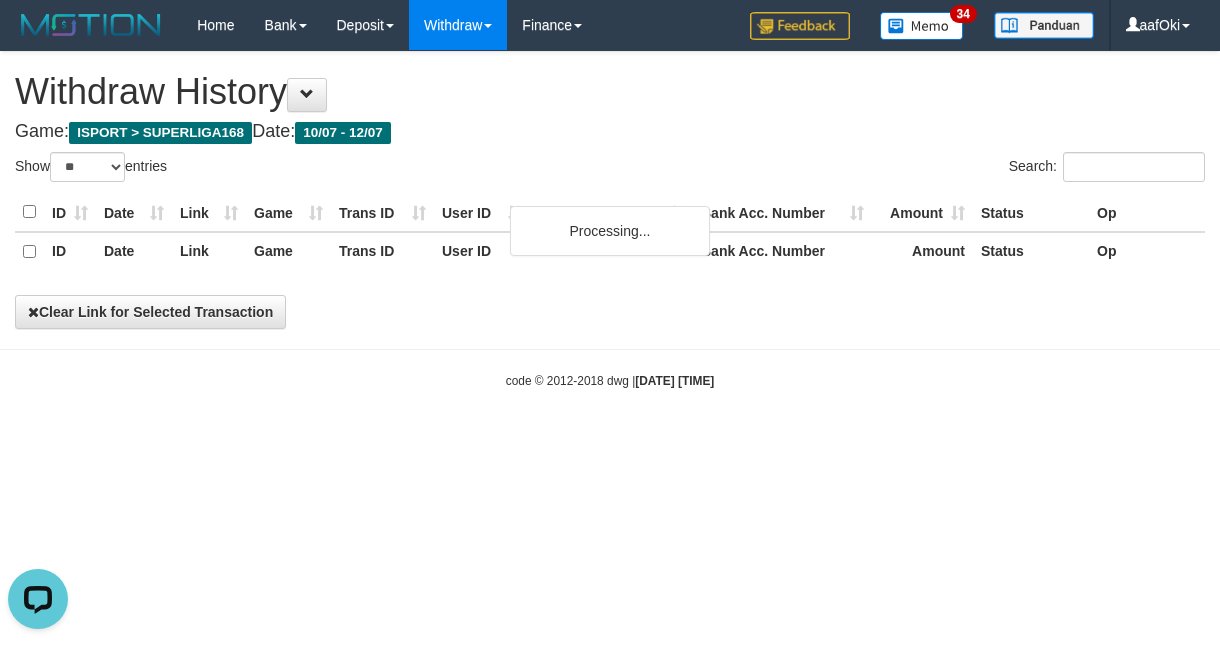 scroll, scrollTop: 0, scrollLeft: 0, axis: both 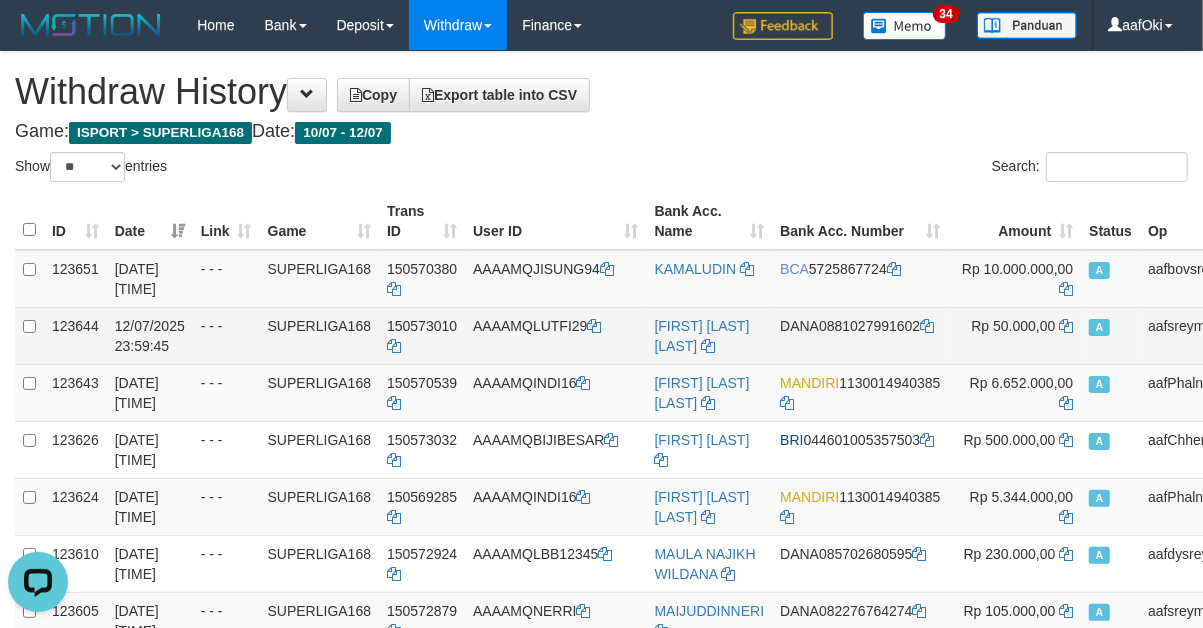 drag, startPoint x: 905, startPoint y: 532, endPoint x: 875, endPoint y: 335, distance: 199.27118 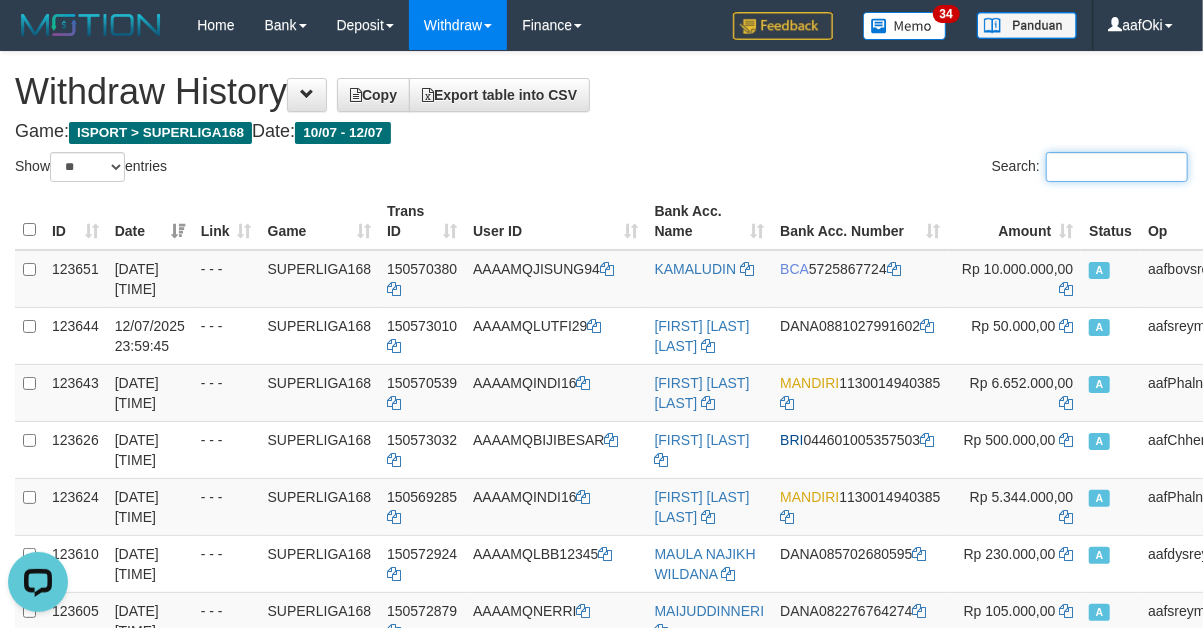 click on "Search:" at bounding box center [1117, 167] 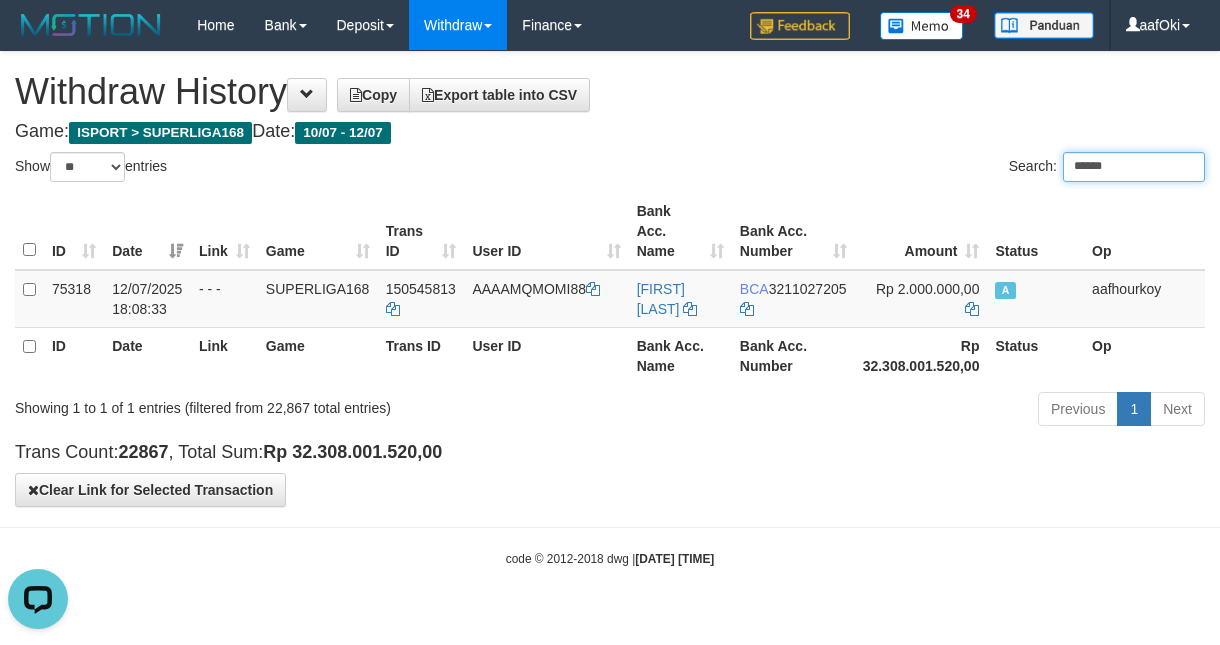 click on "******" at bounding box center (1134, 167) 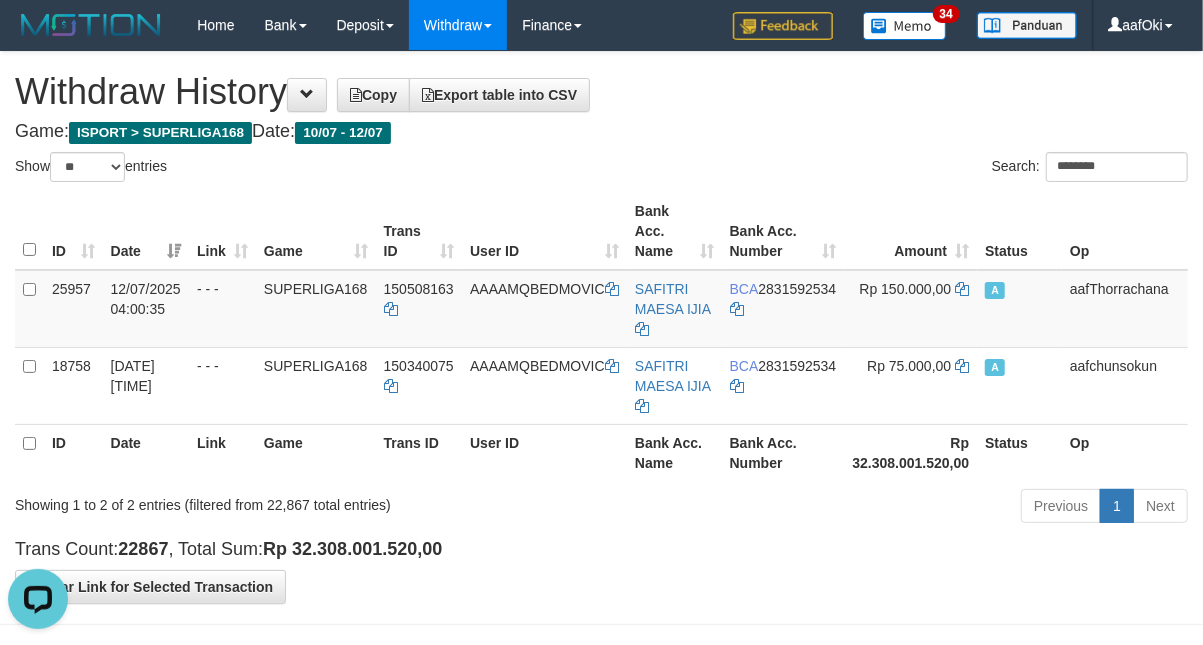 click on "Trans Count:  22867 , Total Sum:  Rp 32.308.001.520,00" at bounding box center (601, 550) 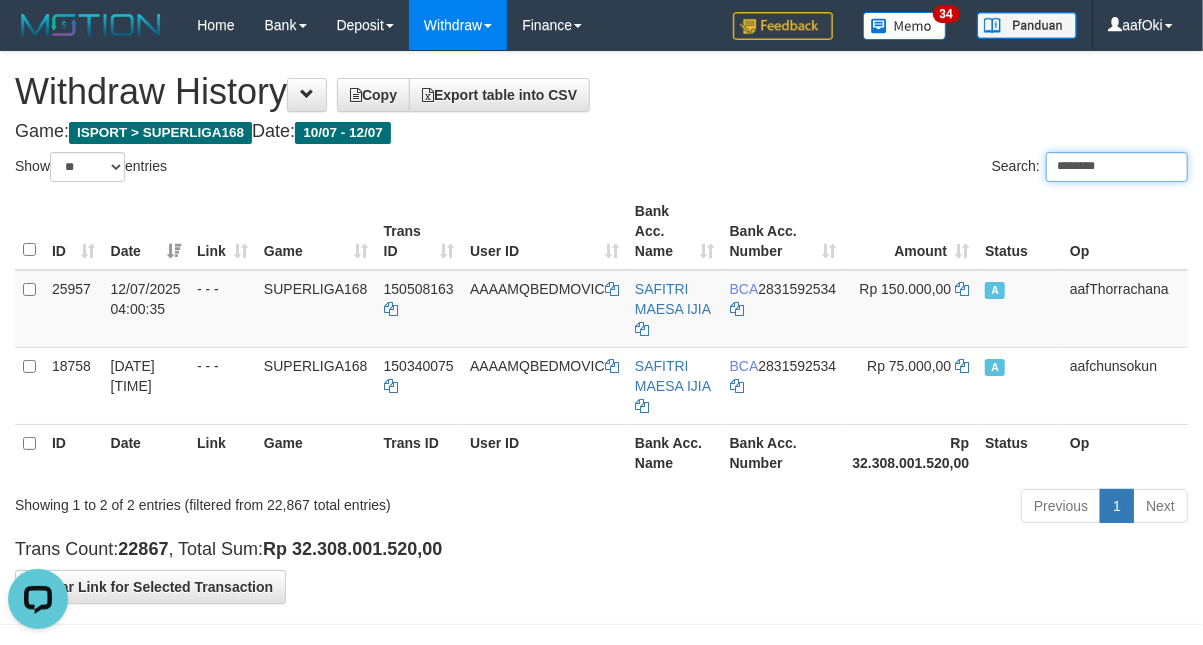 click on "********" at bounding box center [1117, 167] 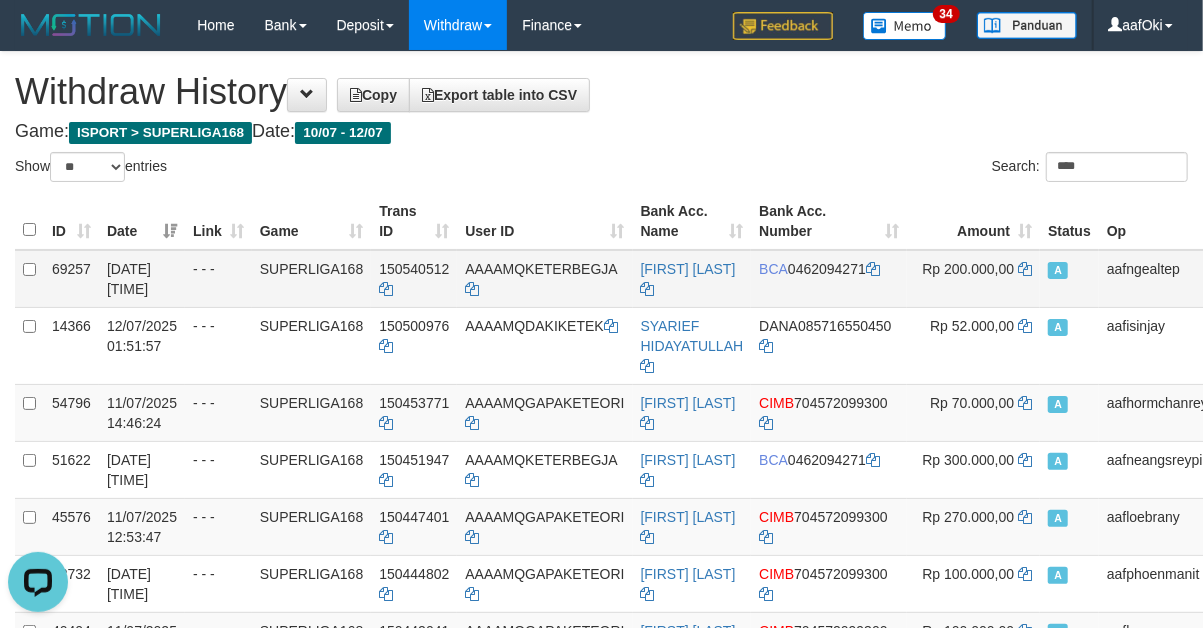 click on "150540512" at bounding box center [414, 279] 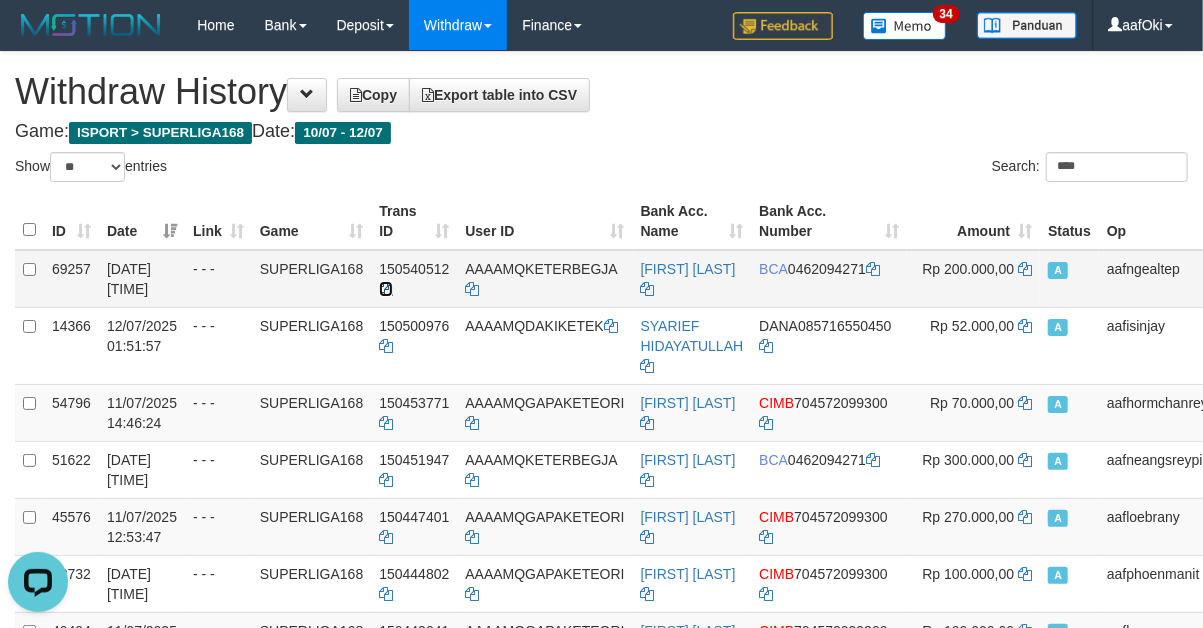 click at bounding box center (386, 289) 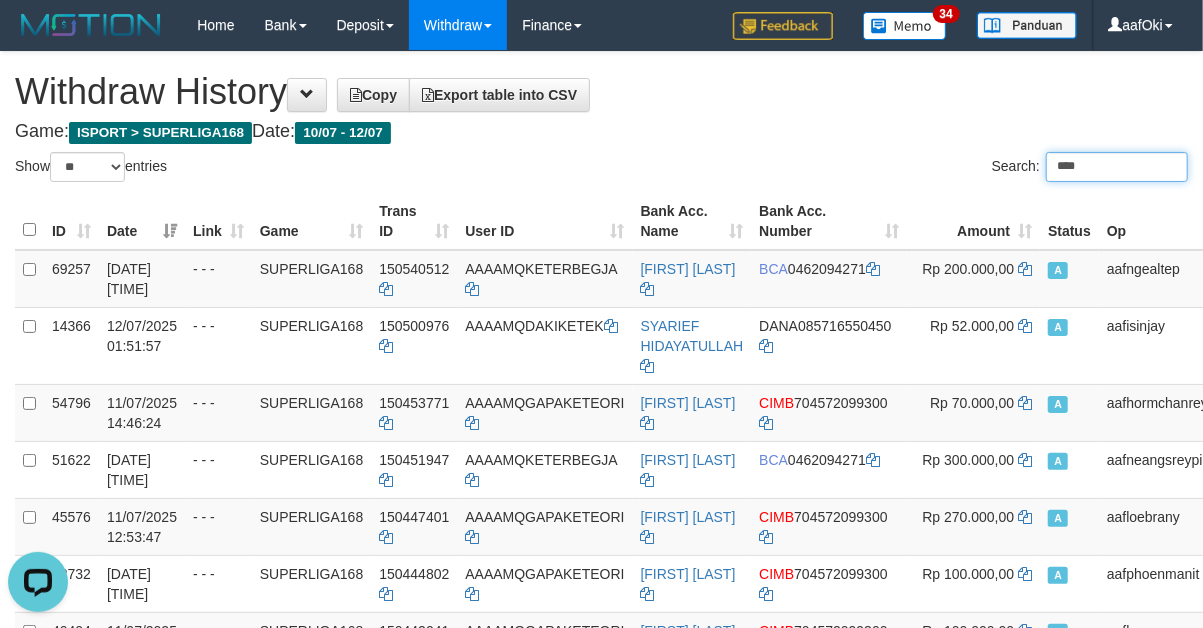 click on "****" at bounding box center [1117, 167] 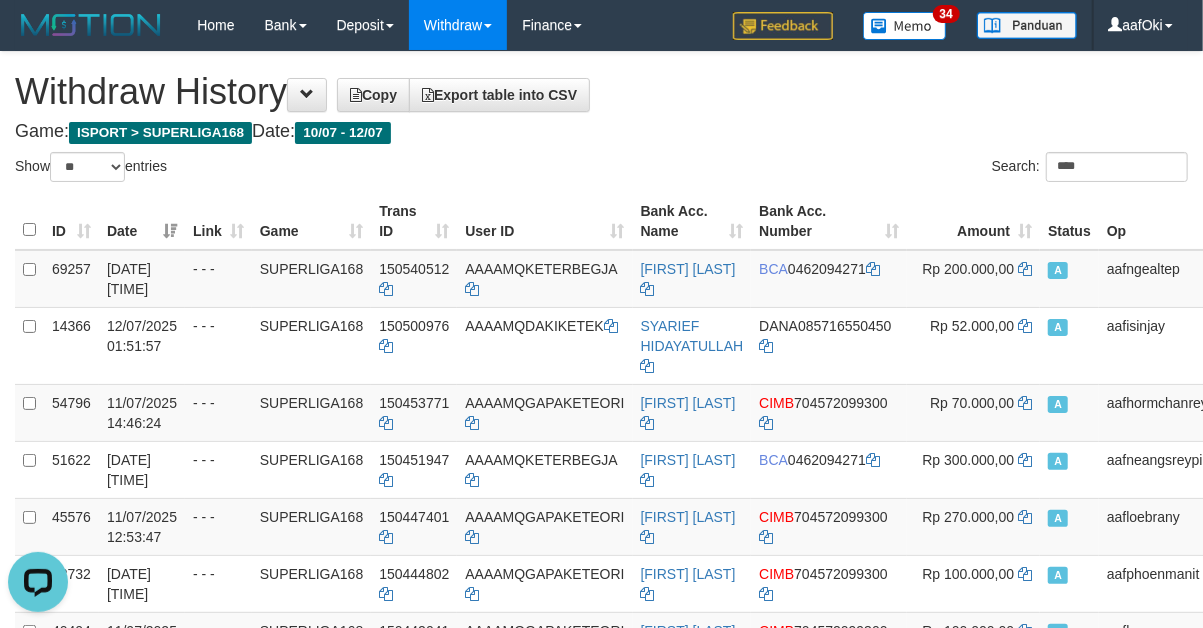 click on "**********" at bounding box center (601, 535) 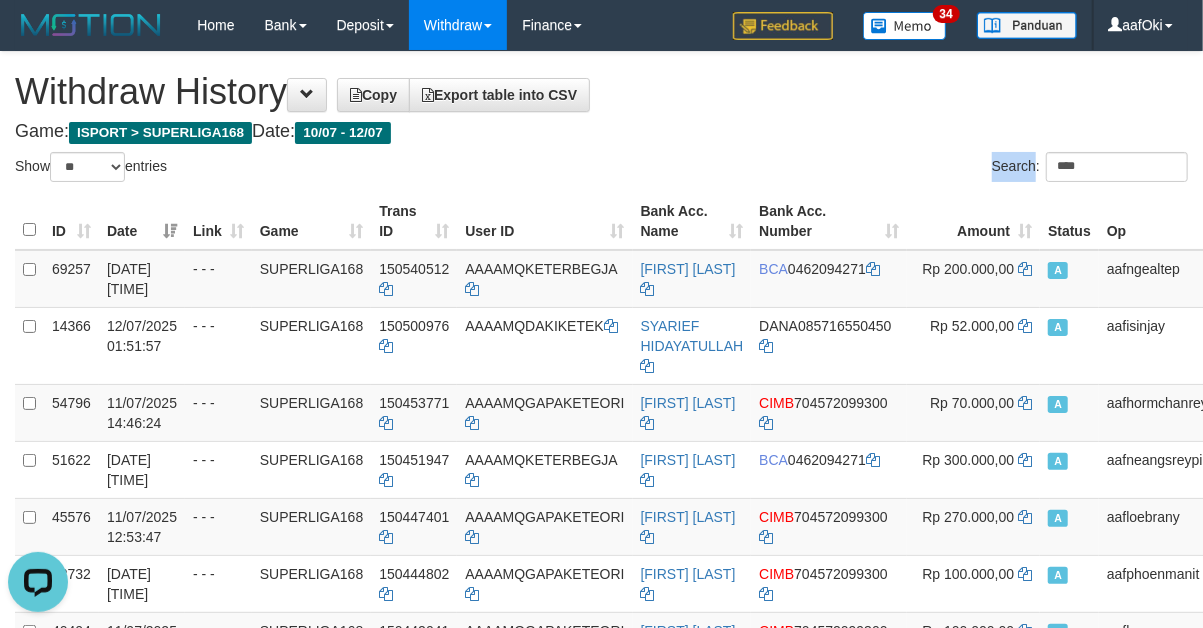 drag, startPoint x: 1060, startPoint y: 150, endPoint x: 1073, endPoint y: 186, distance: 38.27532 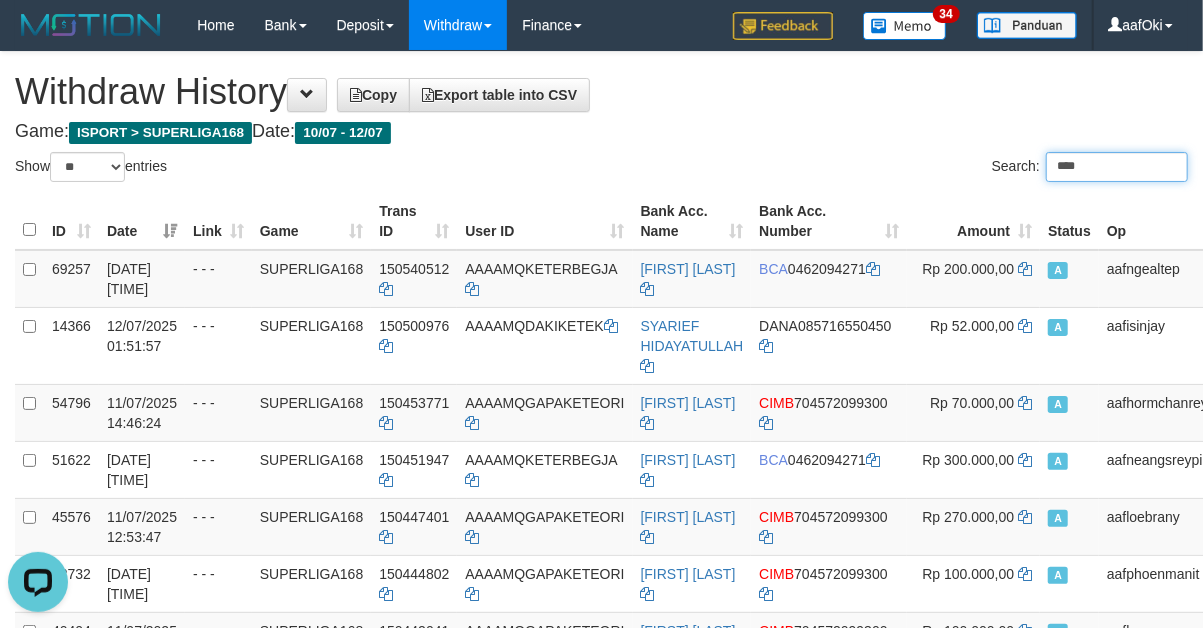 click on "****" at bounding box center (1117, 167) 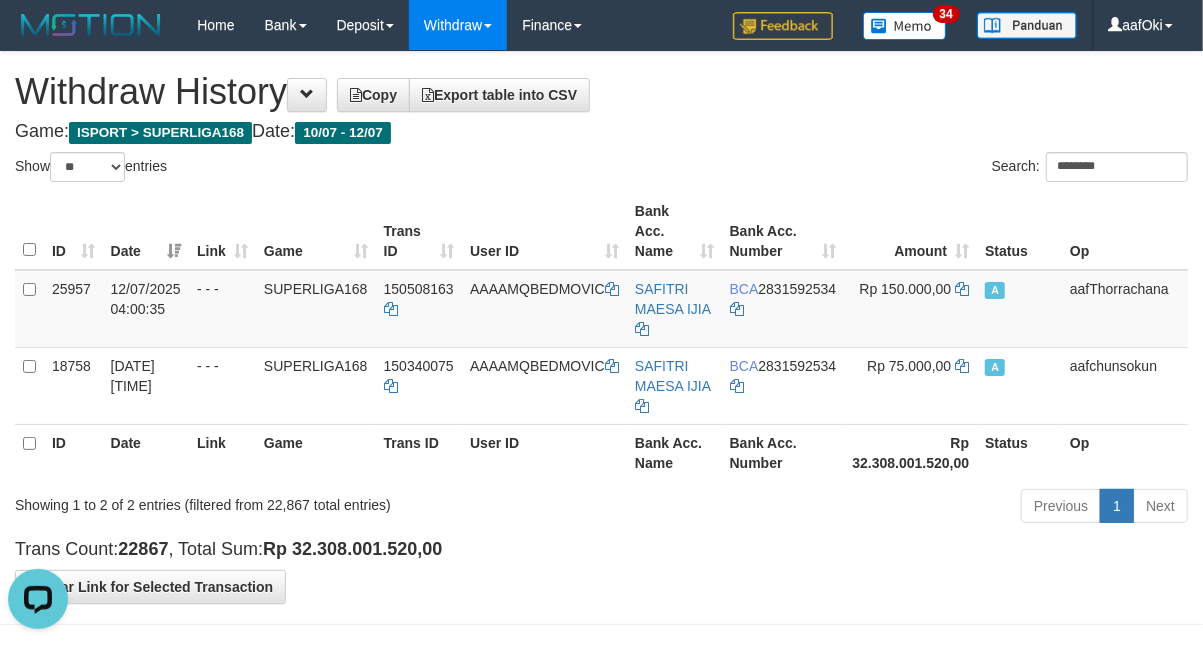 drag, startPoint x: 1062, startPoint y: 196, endPoint x: 1064, endPoint y: 164, distance: 32.06244 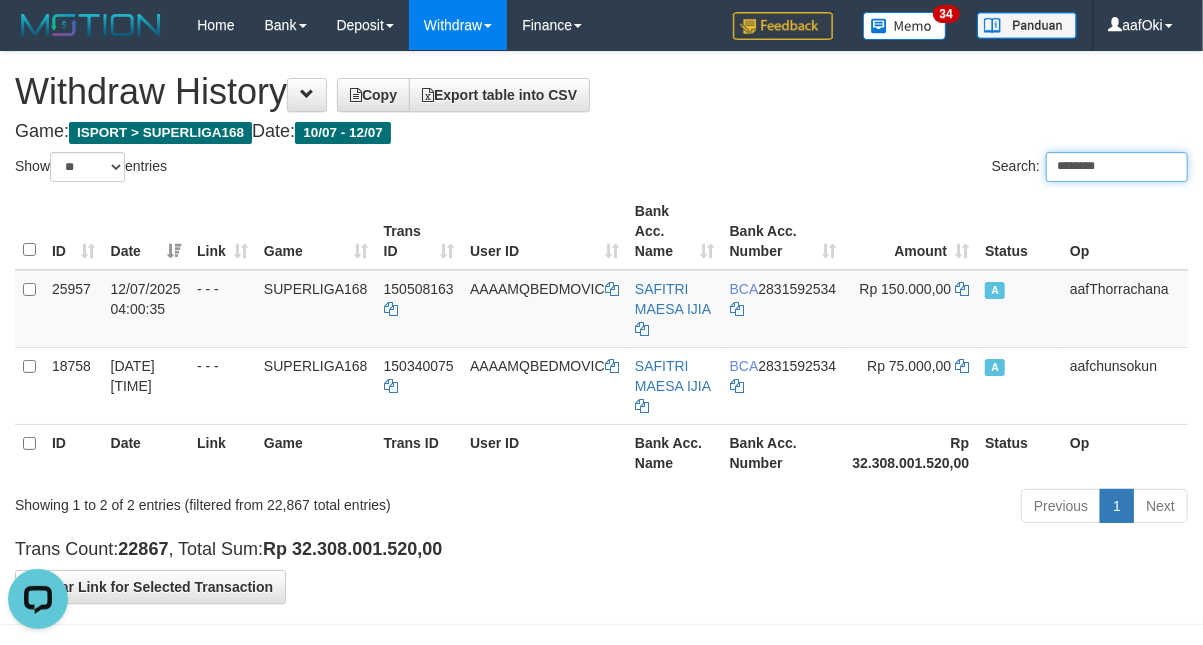 click on "********" at bounding box center [1117, 167] 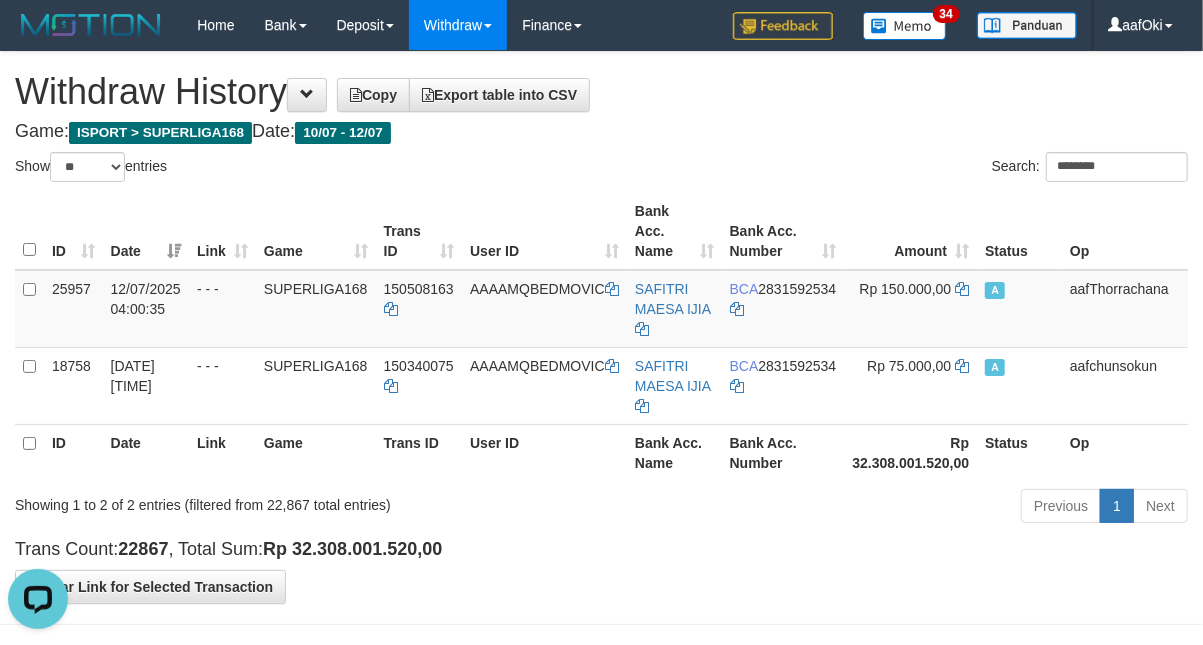 click on "Trans Count:  22867 , Total Sum:  Rp 32.308.001.520,00" at bounding box center (601, 550) 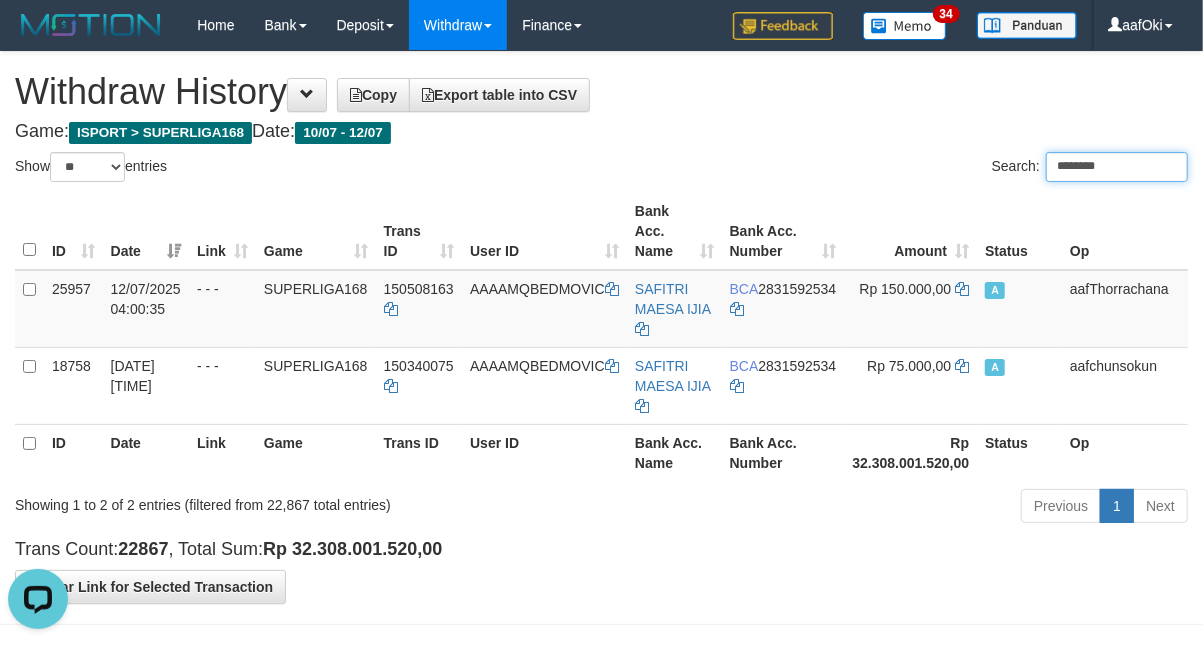click on "********" at bounding box center (1117, 167) 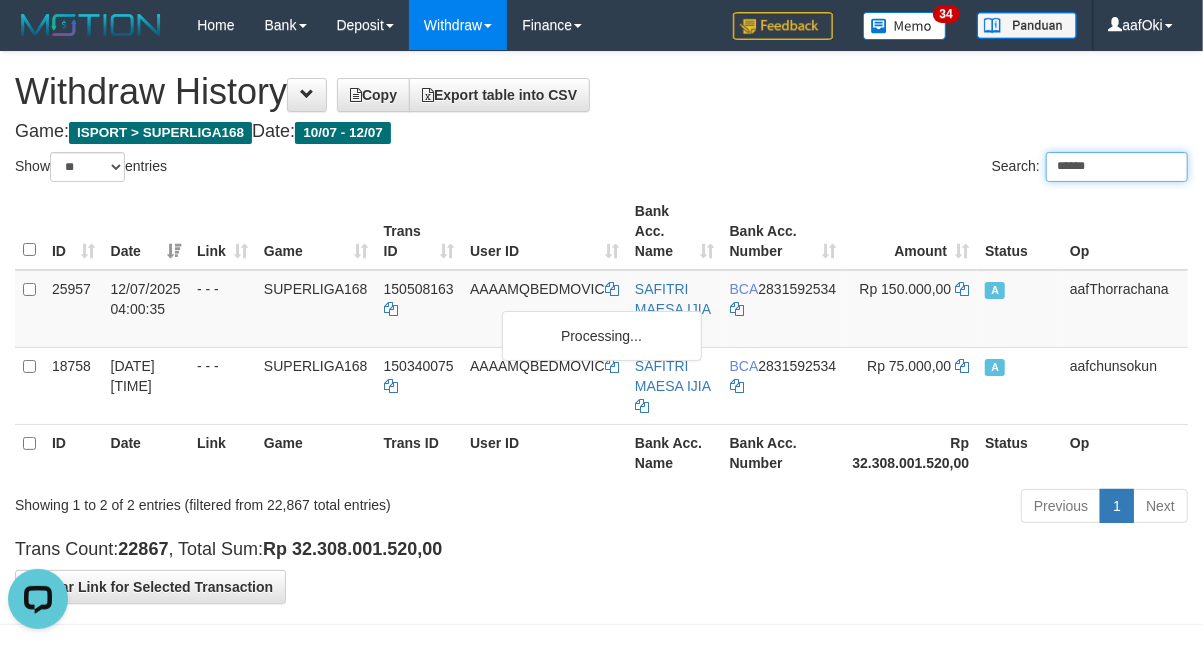 type on "******" 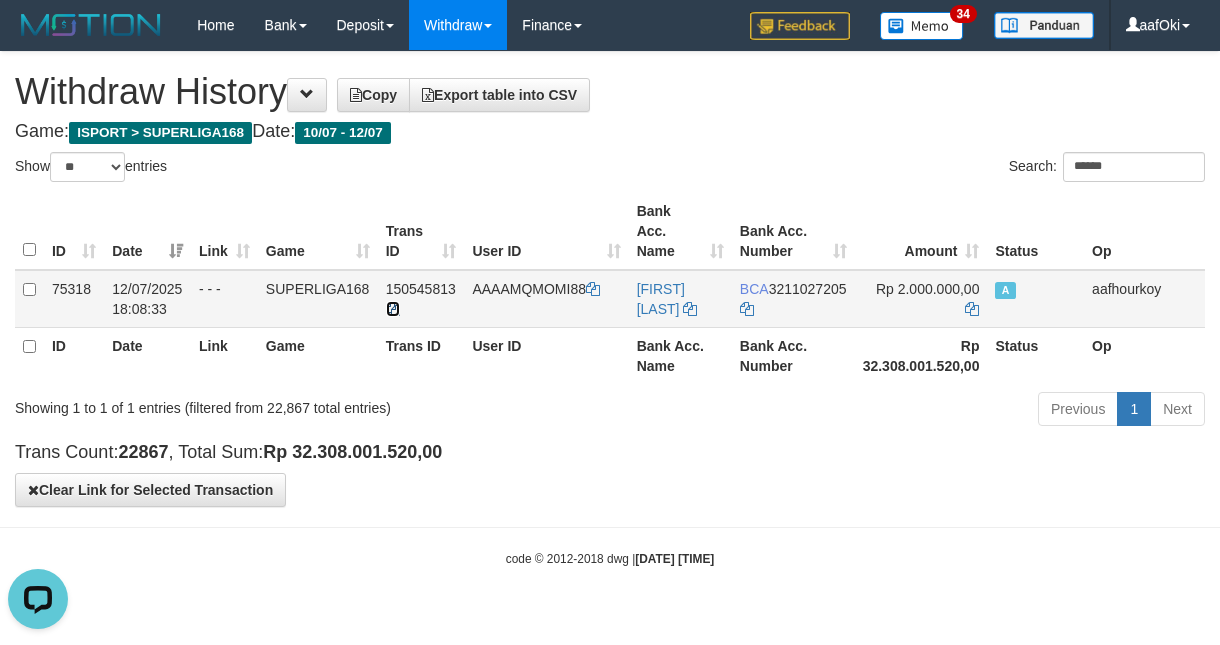click at bounding box center [393, 309] 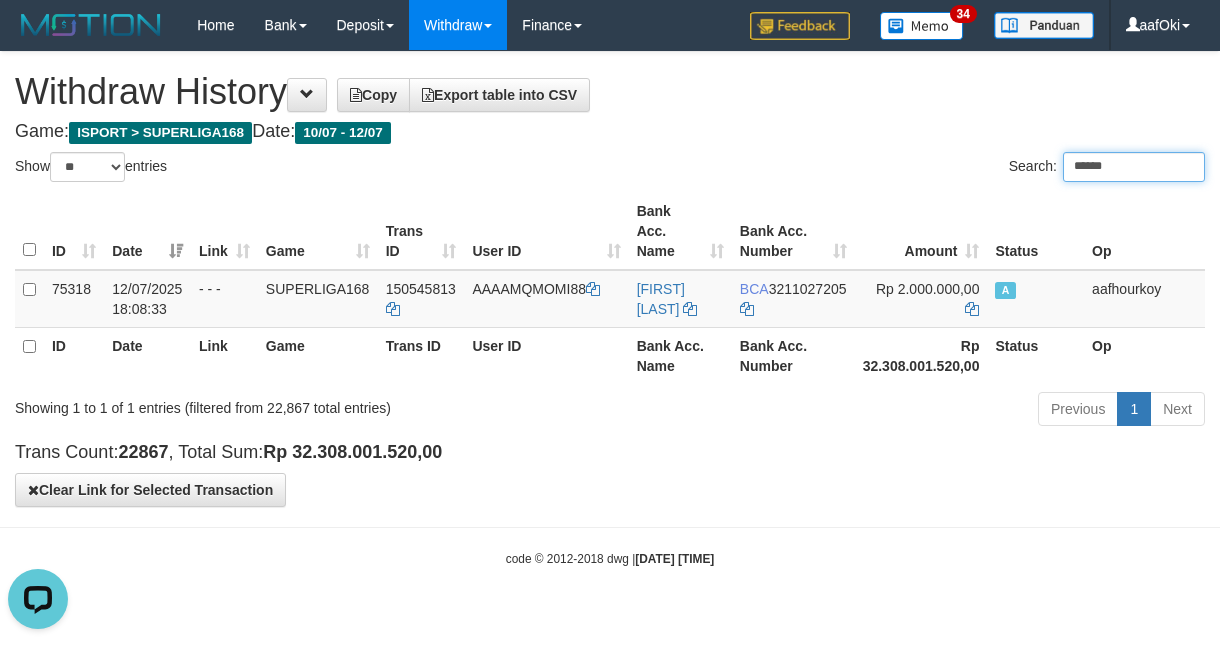 click on "******" at bounding box center [1134, 167] 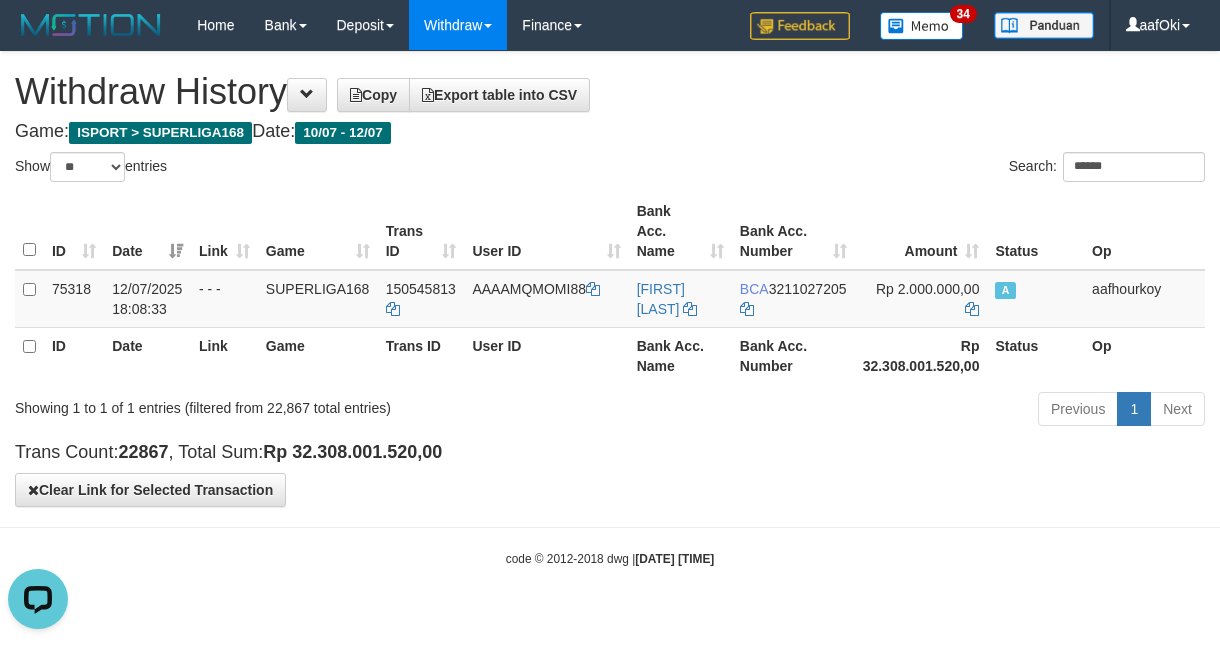 click on "**********" at bounding box center [610, 279] 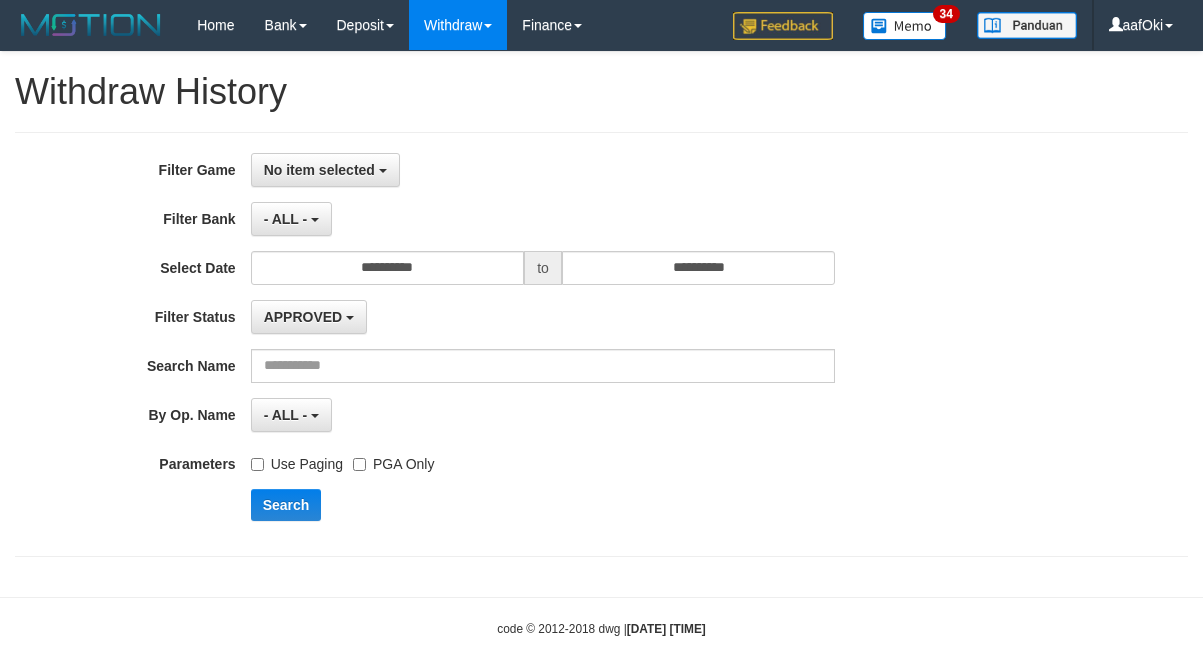 scroll, scrollTop: 0, scrollLeft: 0, axis: both 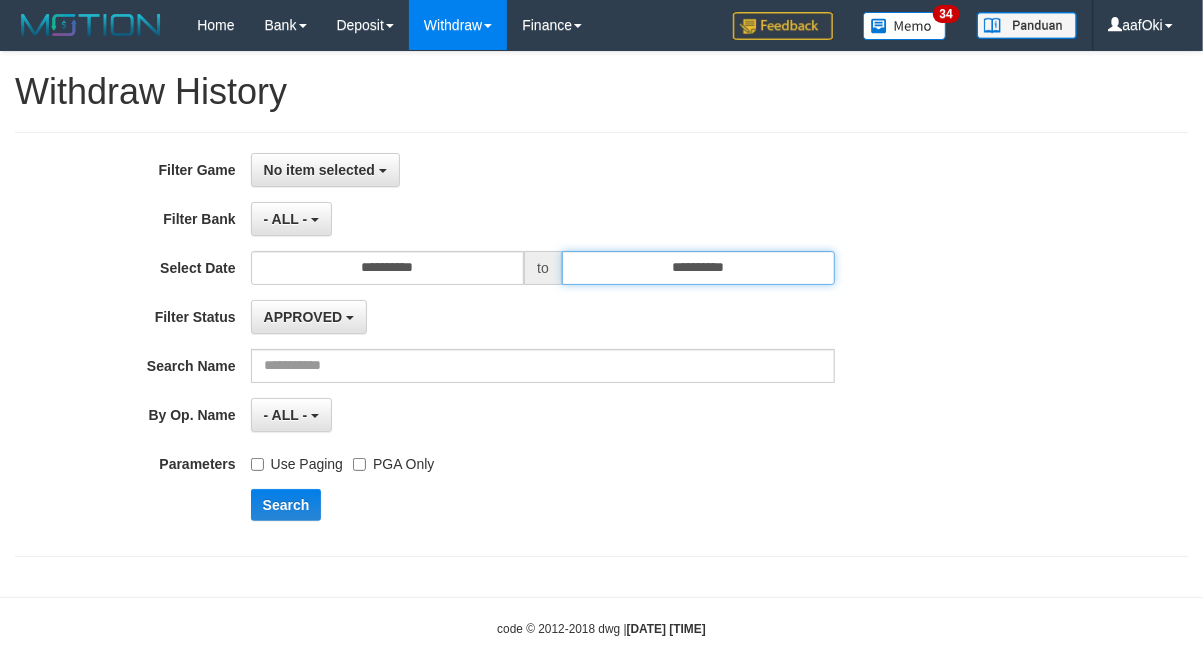 click on "**********" at bounding box center (699, 268) 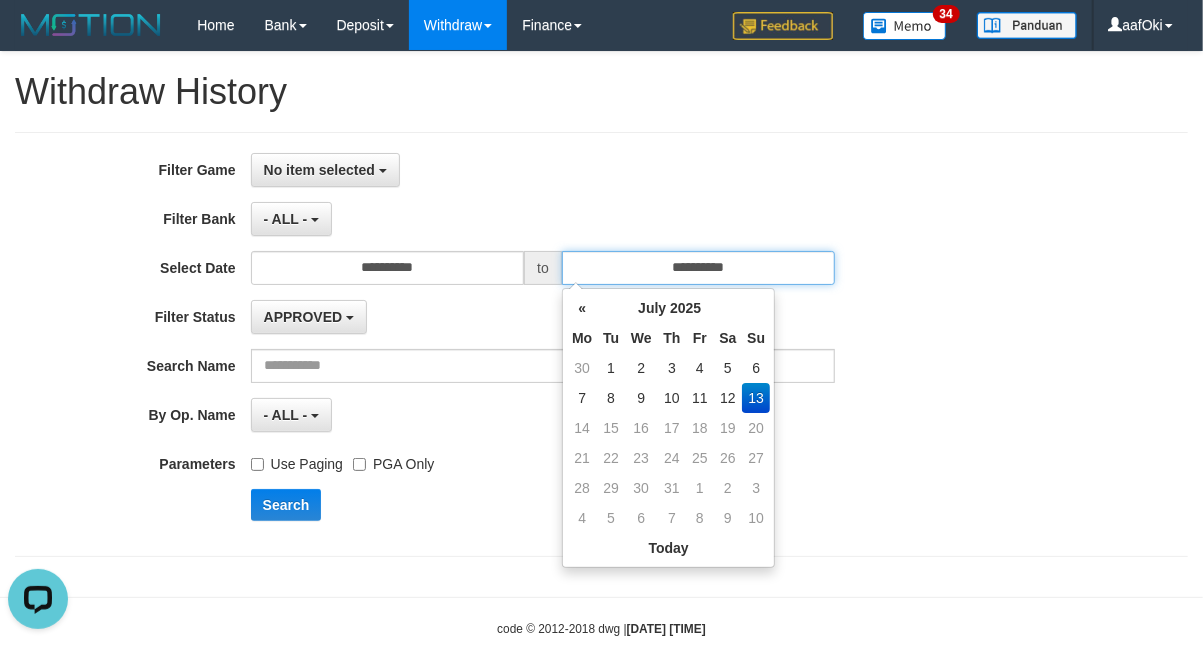 scroll, scrollTop: 0, scrollLeft: 0, axis: both 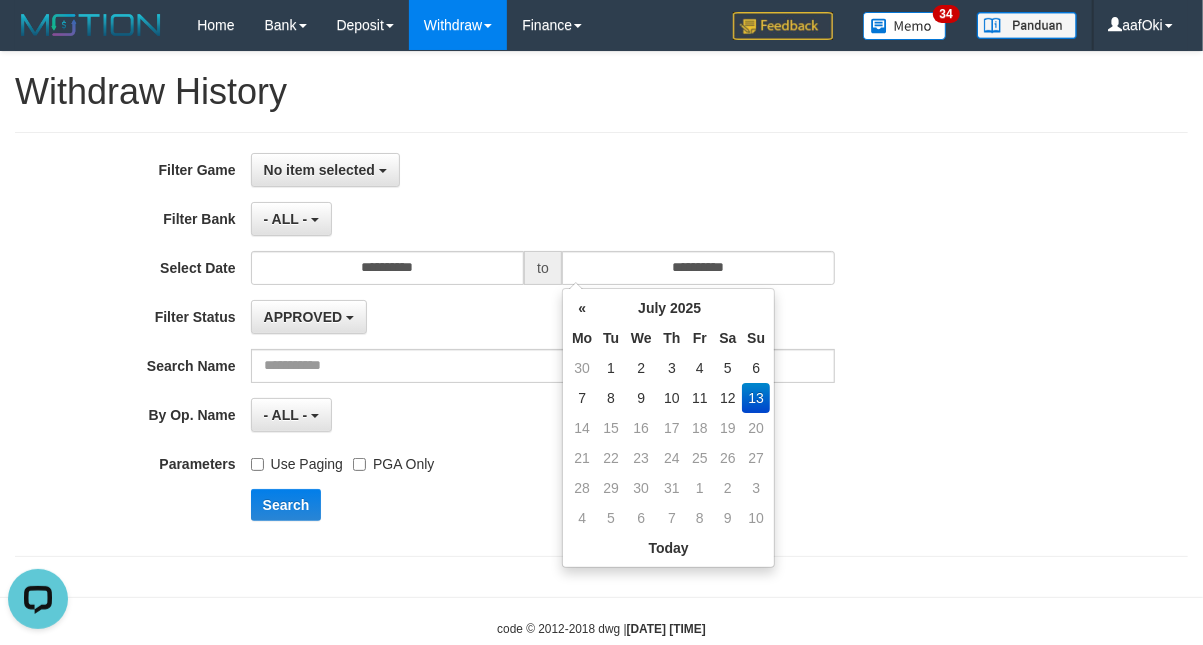 click on "13" at bounding box center (756, 398) 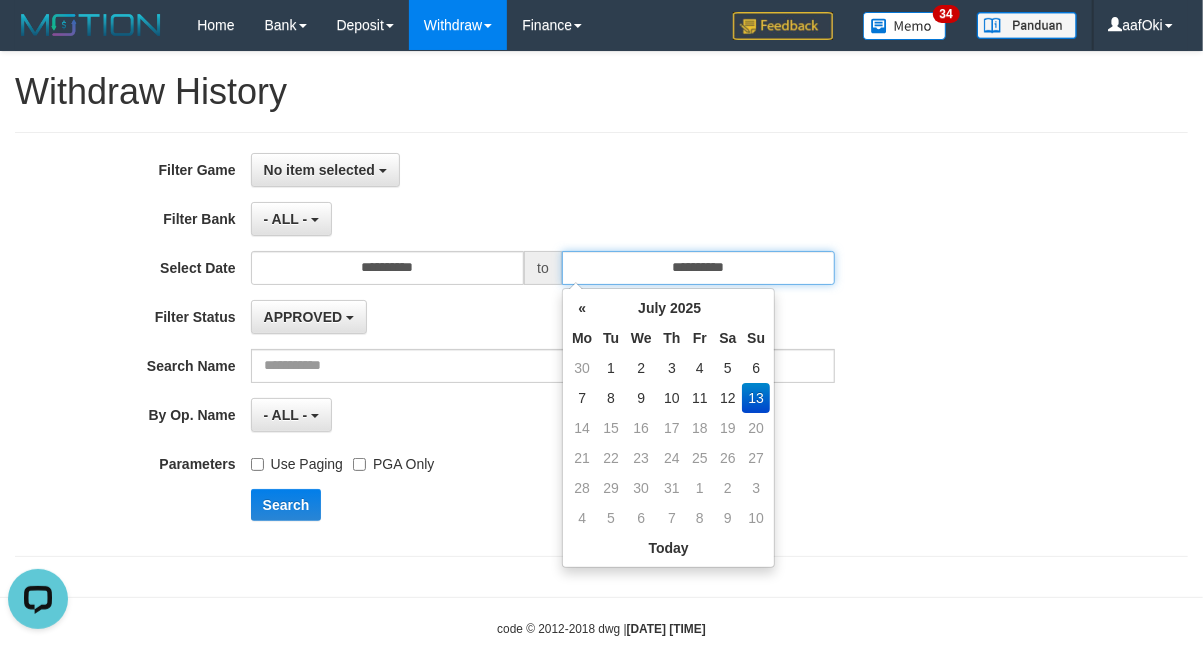 type on "**********" 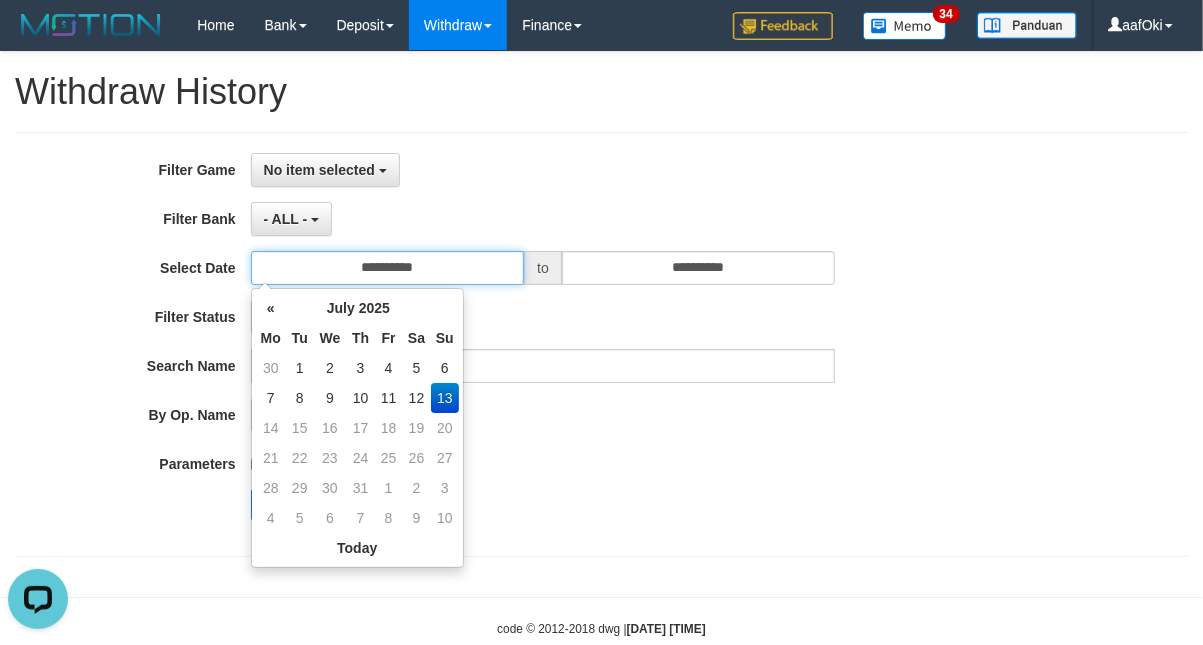 click on "**********" at bounding box center [388, 268] 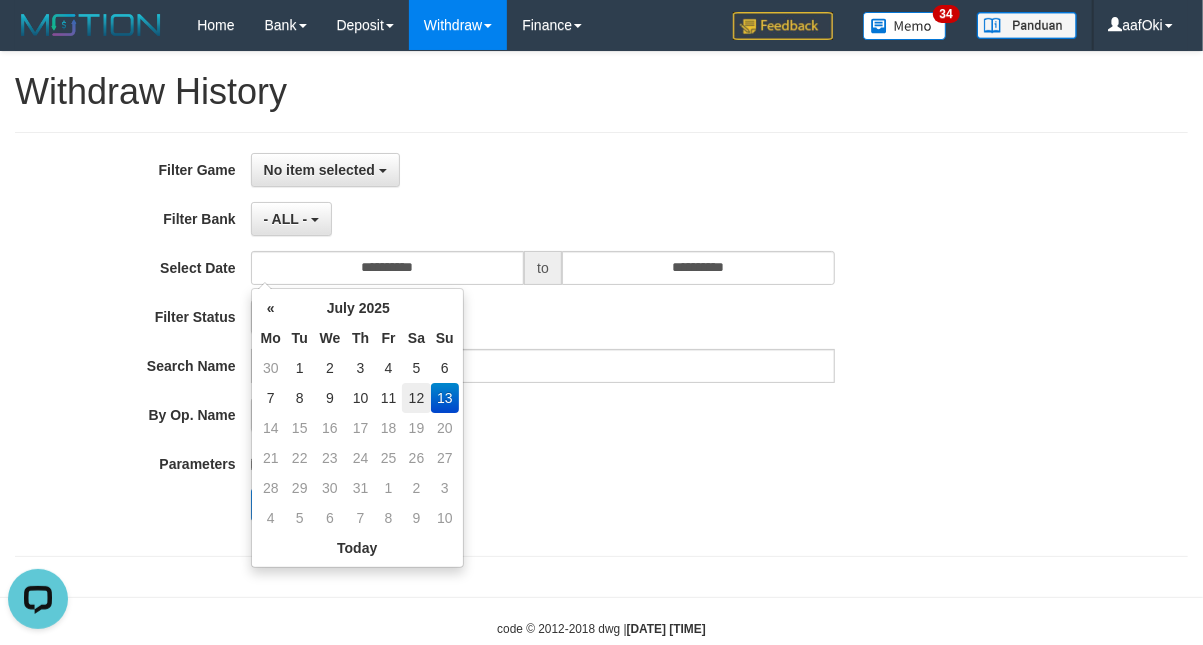 click on "12" at bounding box center (416, 398) 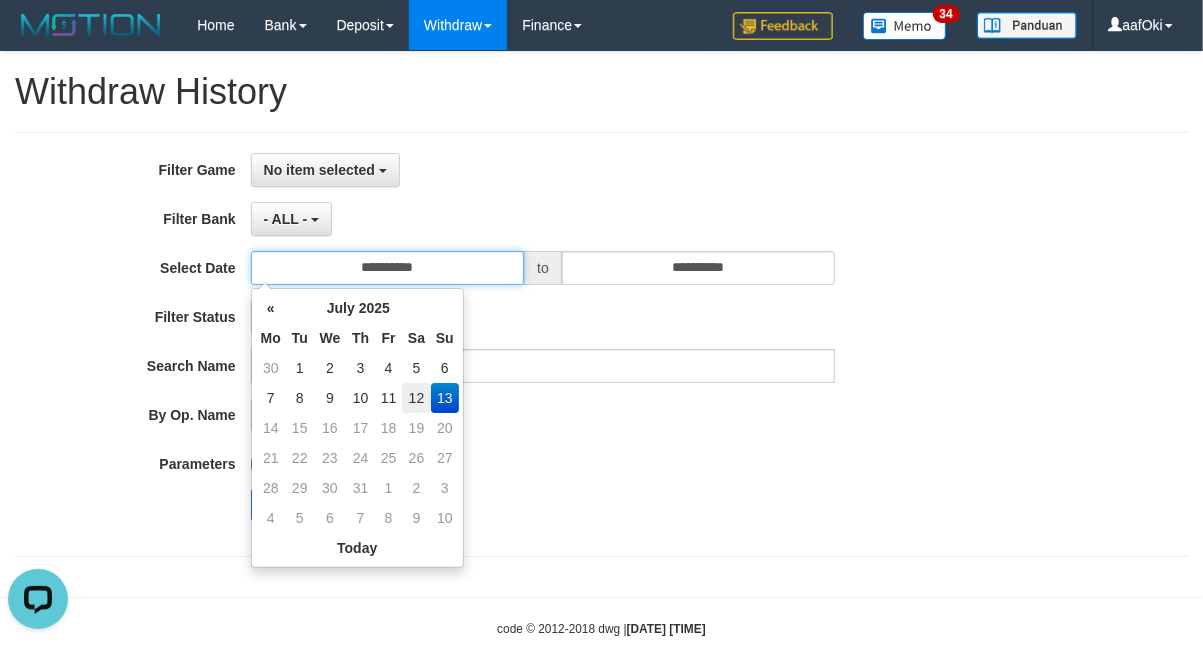 type on "**********" 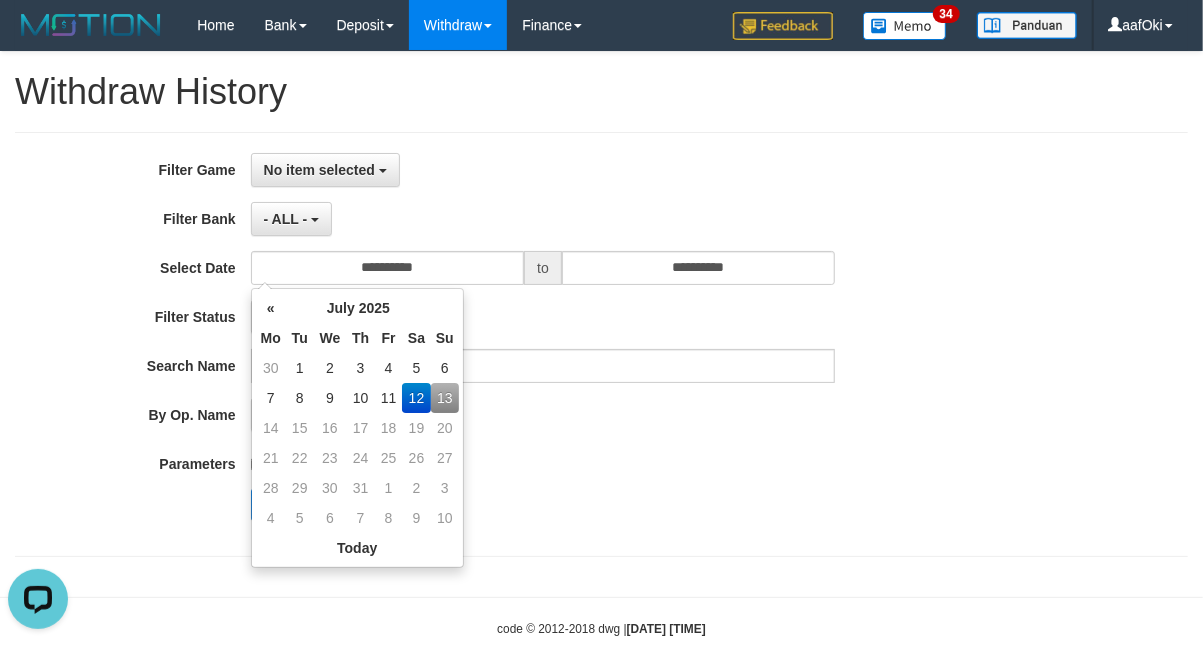 click on "No item selected    SELECT ALL
[ISPORT] SUPERLIGA168" at bounding box center [543, 170] 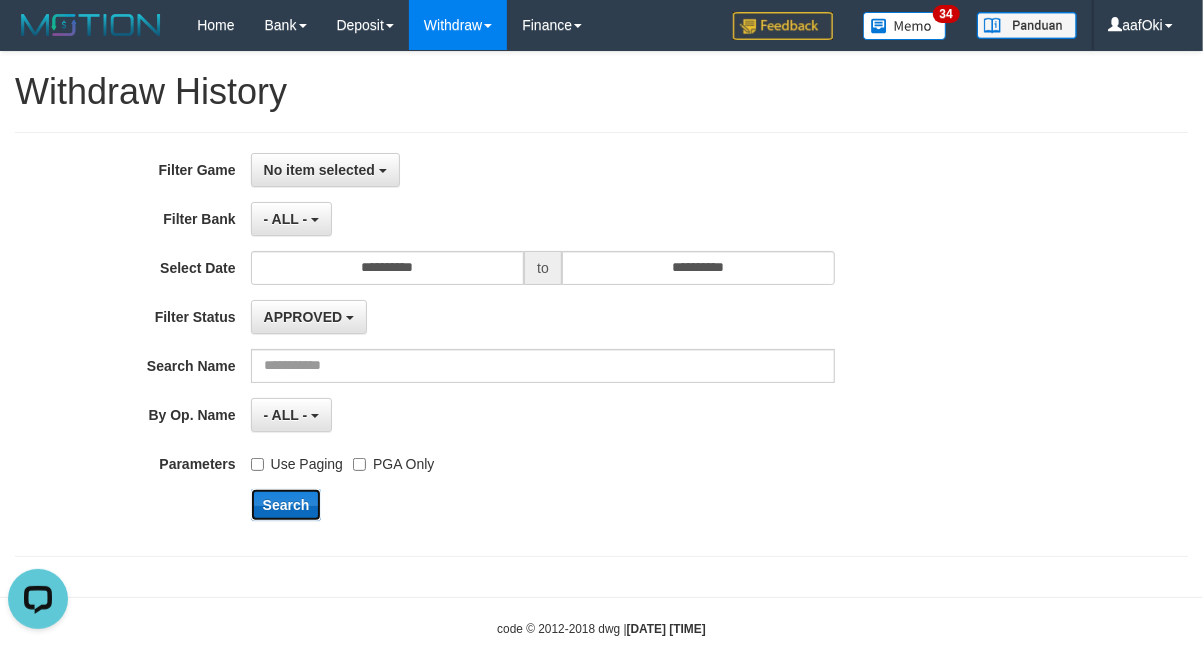 click on "Search" at bounding box center (286, 505) 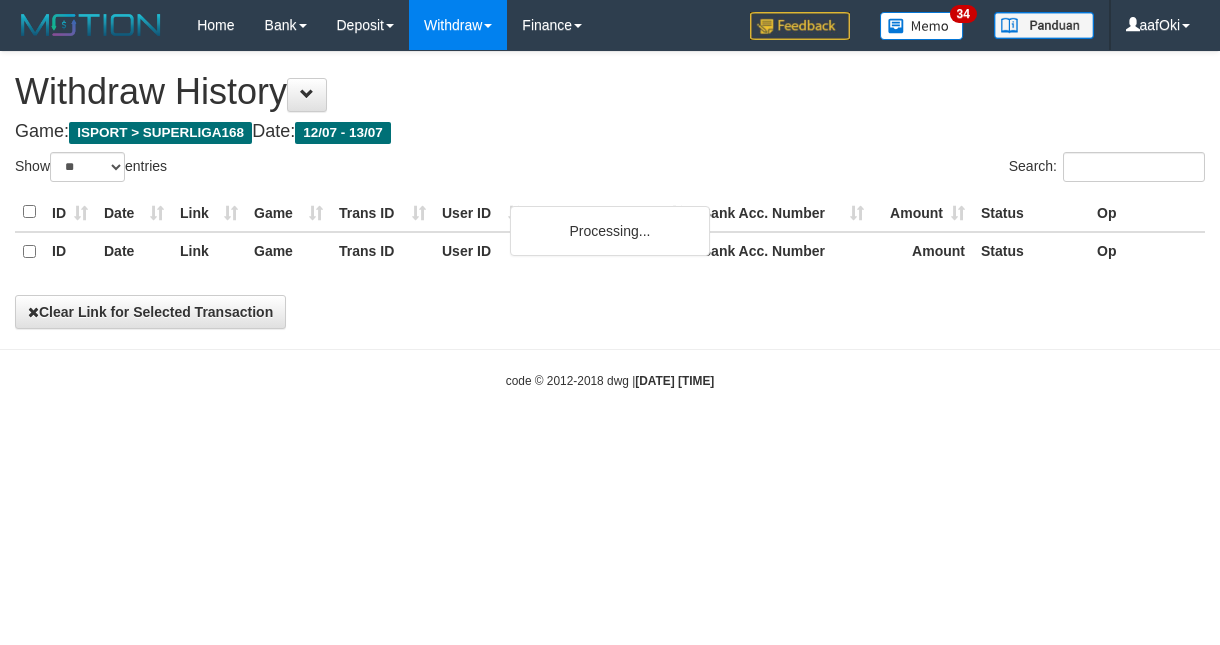 select on "**" 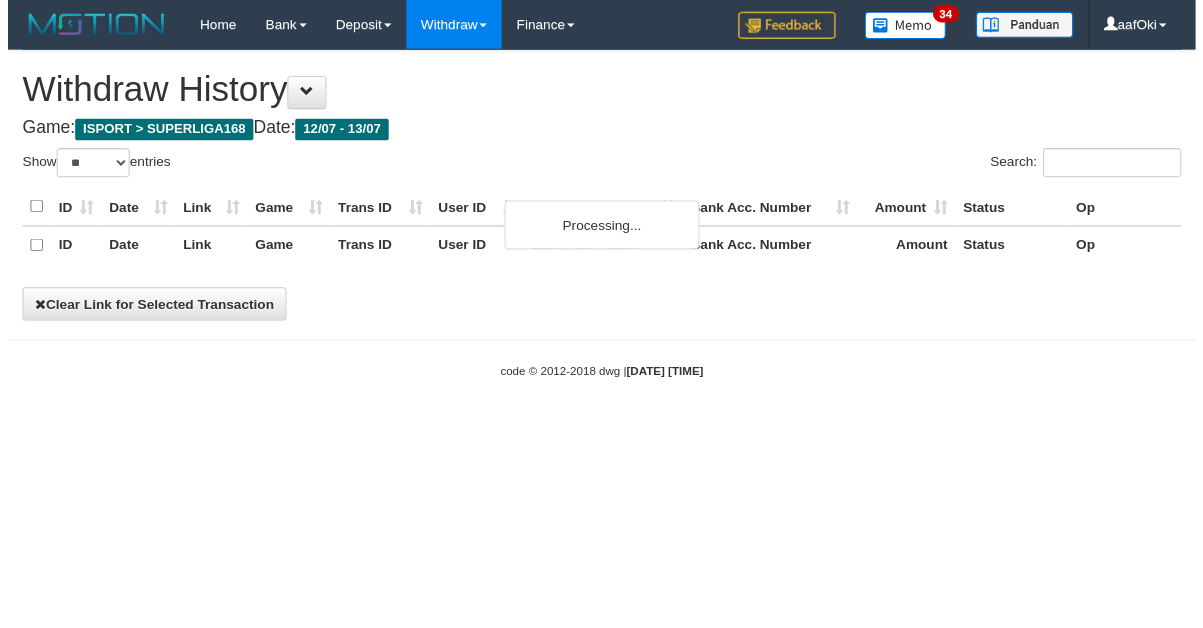 scroll, scrollTop: 0, scrollLeft: 0, axis: both 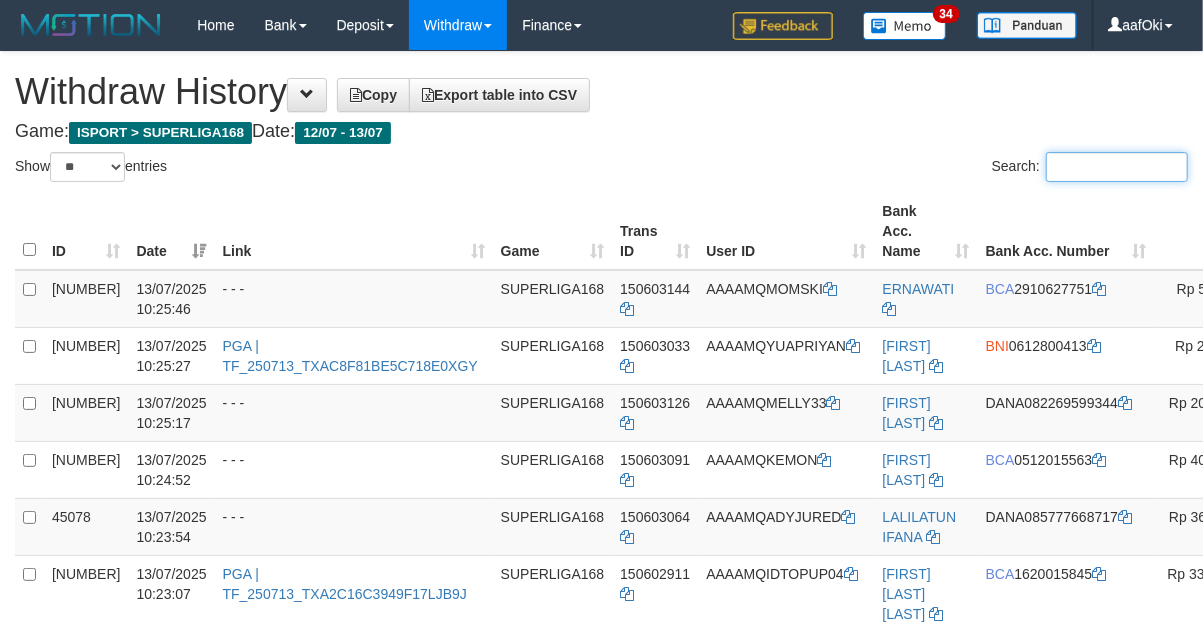 click on "Search:" at bounding box center [1117, 167] 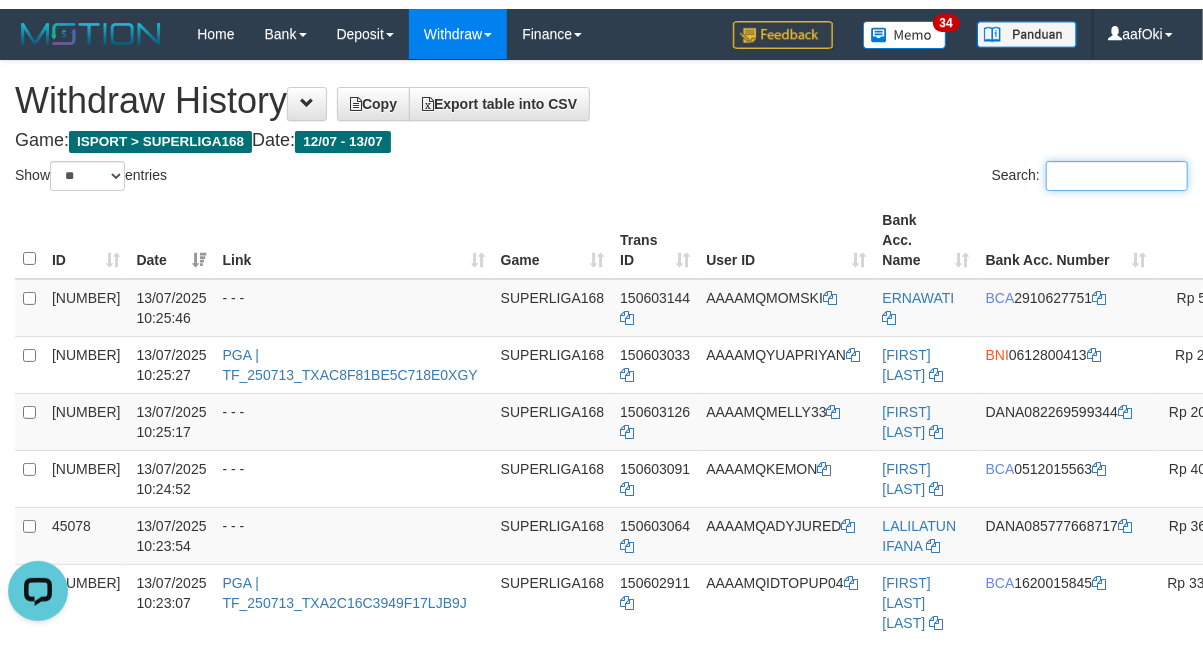 scroll, scrollTop: 0, scrollLeft: 0, axis: both 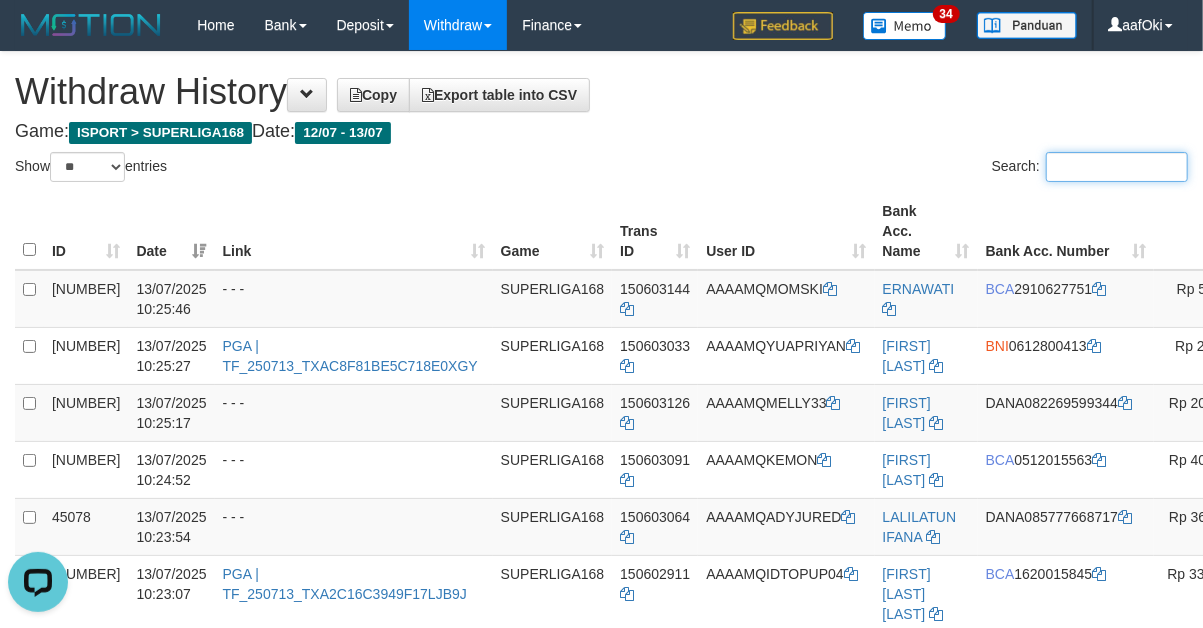 paste on "******" 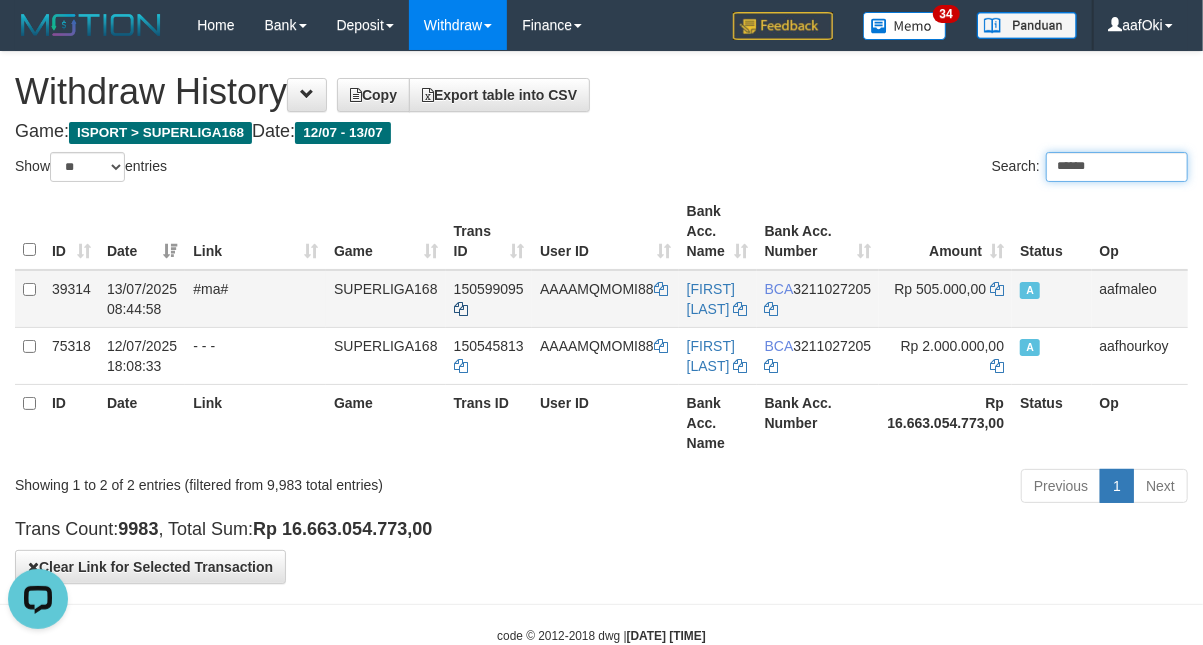 type on "******" 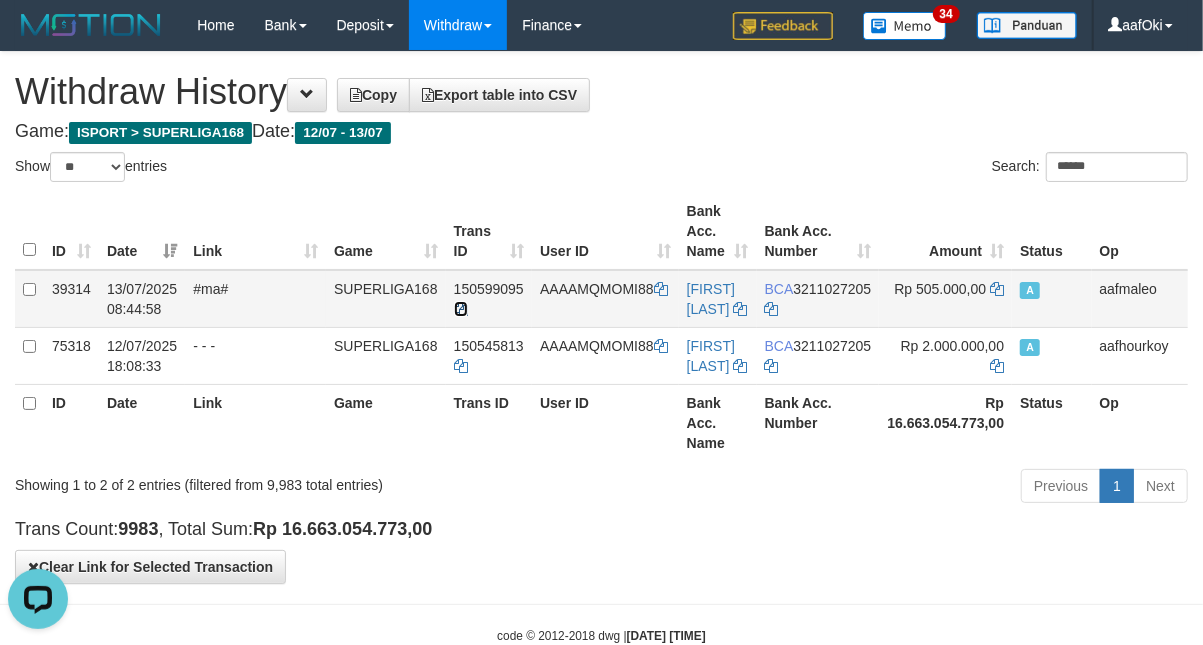click at bounding box center [461, 309] 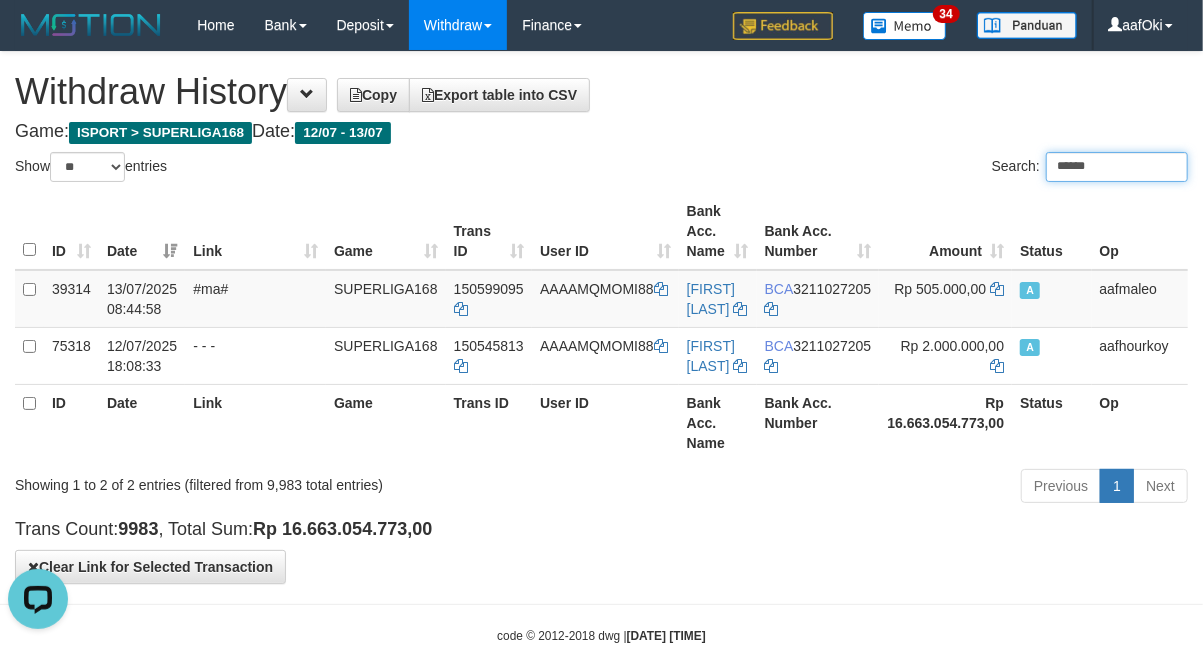 click on "******" at bounding box center [1117, 167] 